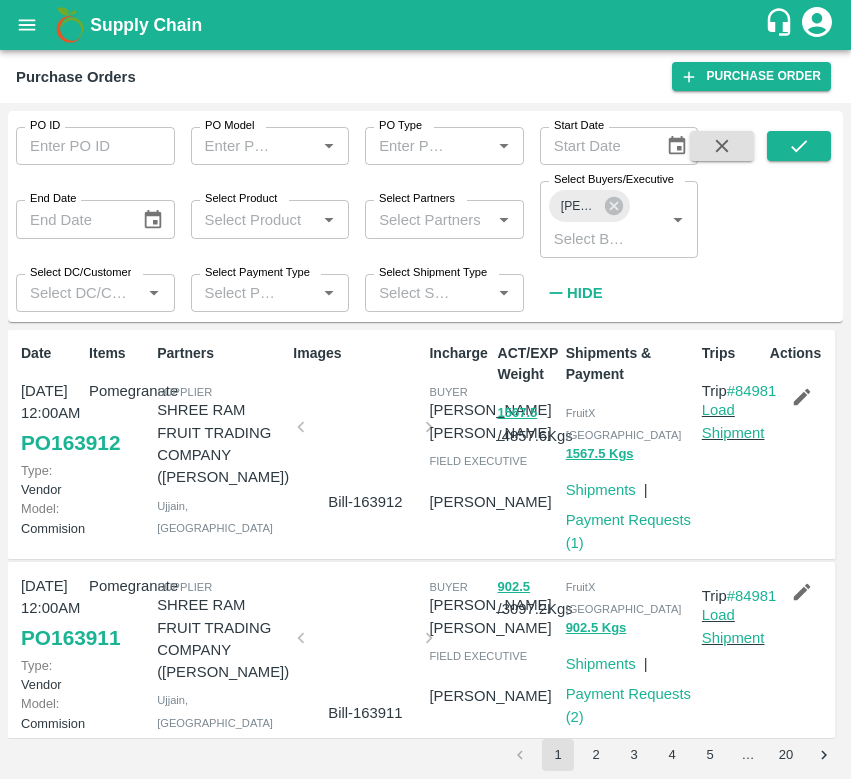 scroll, scrollTop: 0, scrollLeft: 0, axis: both 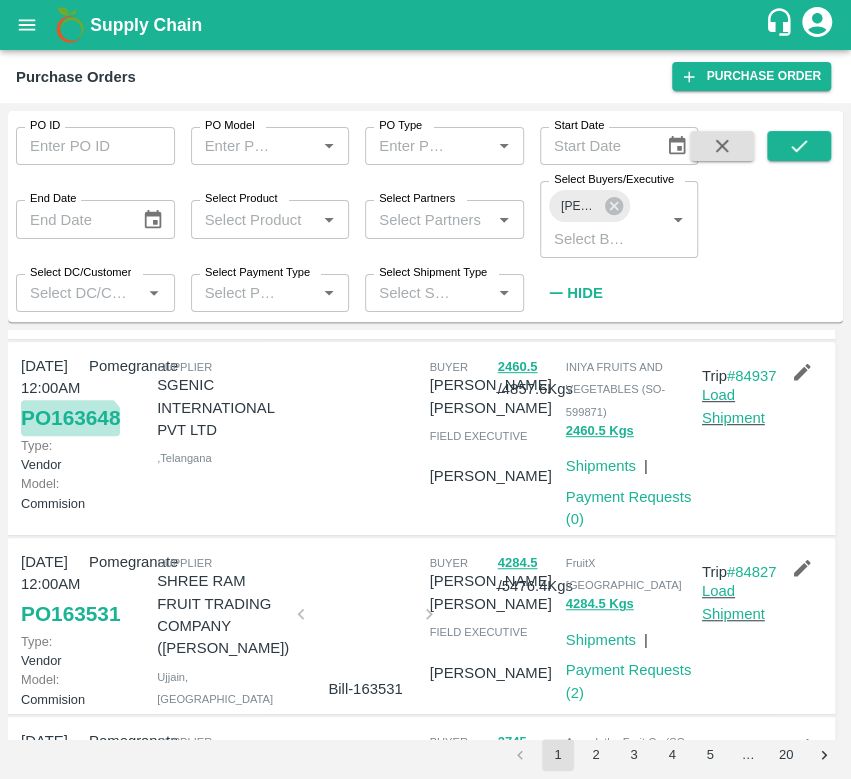 click on "PO  163648" at bounding box center [70, 418] 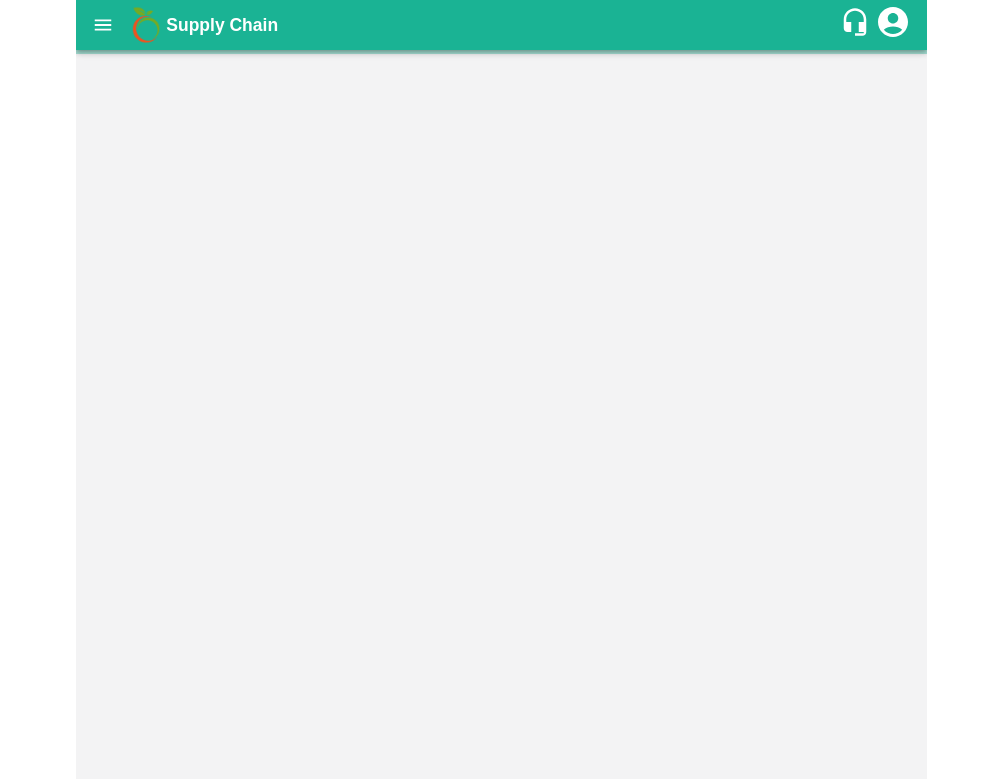 scroll, scrollTop: 0, scrollLeft: 0, axis: both 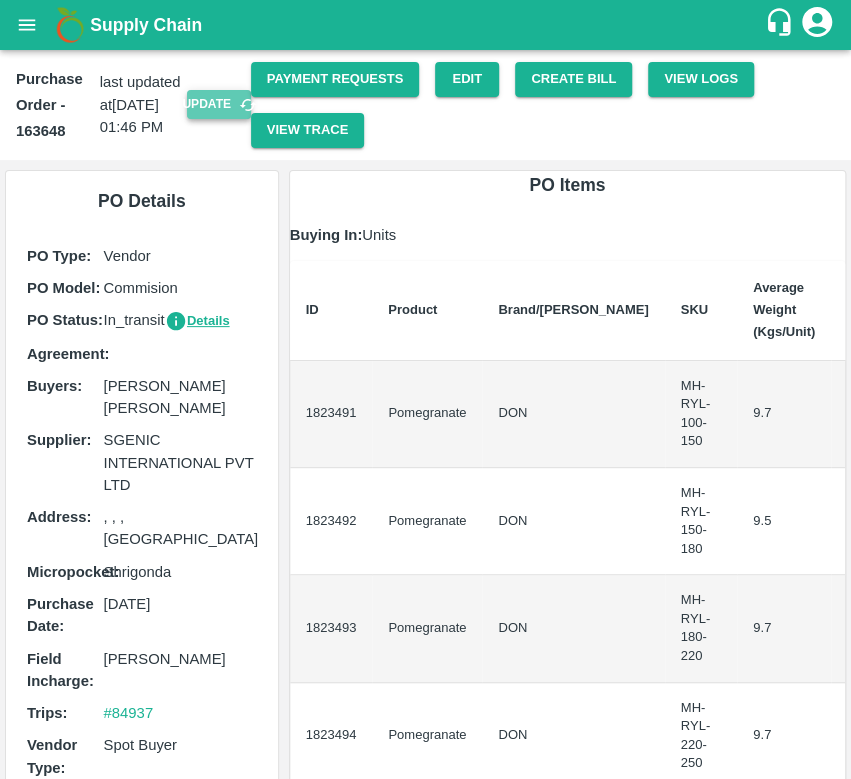 click on "Update" at bounding box center (219, 104) 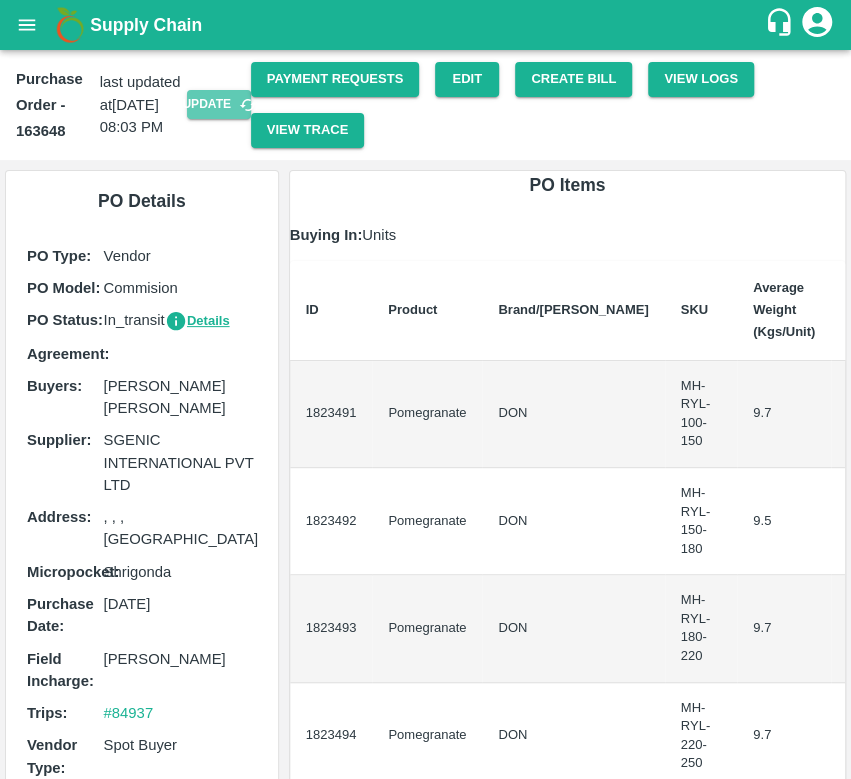 click on "Update" at bounding box center [219, 104] 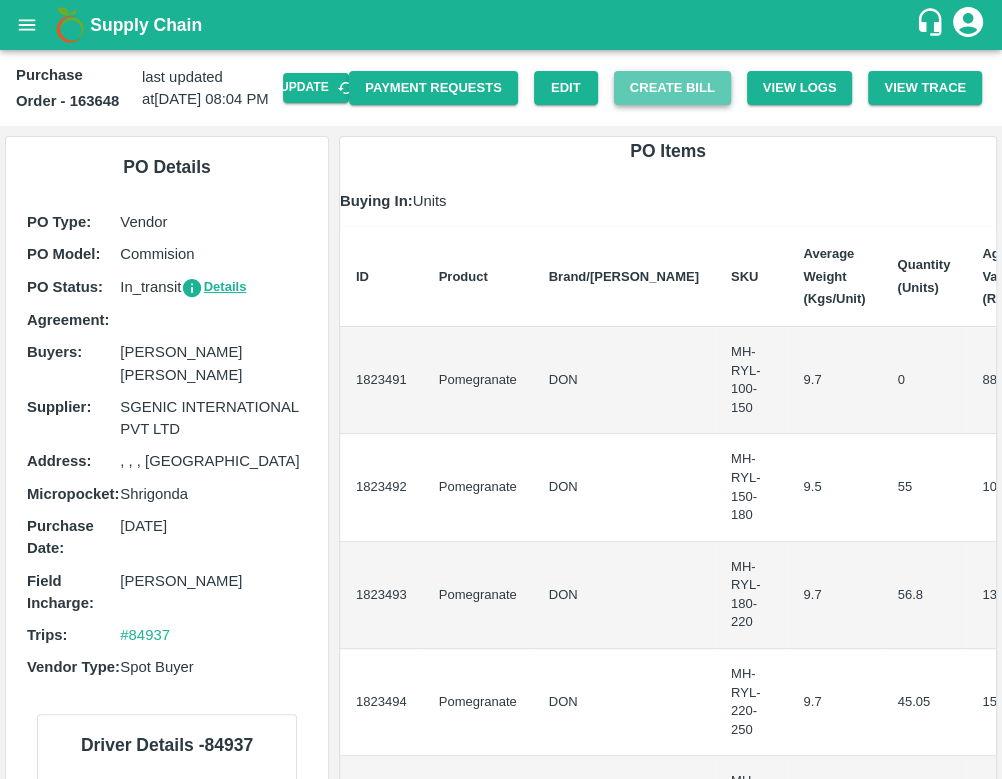 click on "Create Bill" at bounding box center [672, 88] 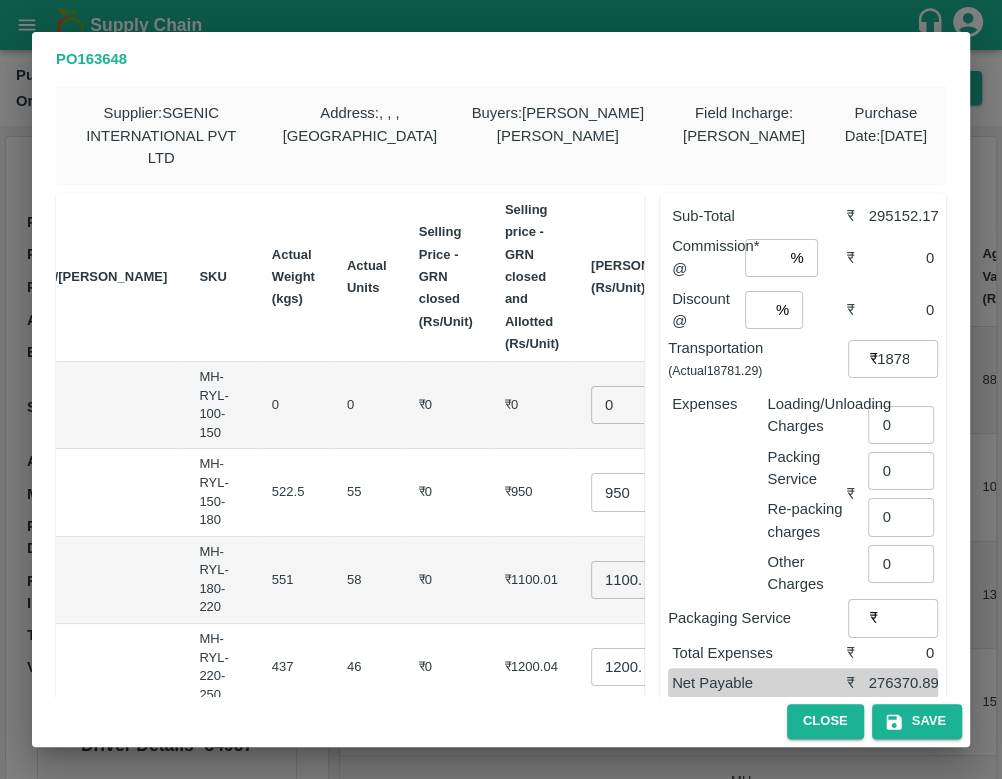 scroll, scrollTop: 0, scrollLeft: 167, axis: horizontal 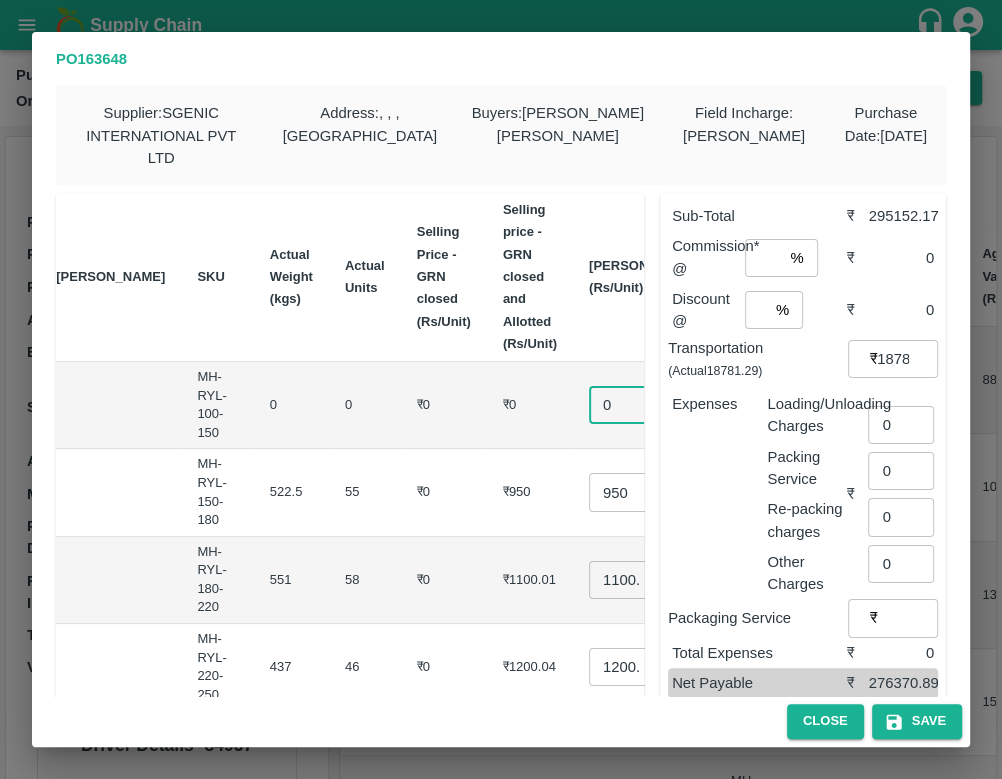 click on "0" at bounding box center (629, 405) 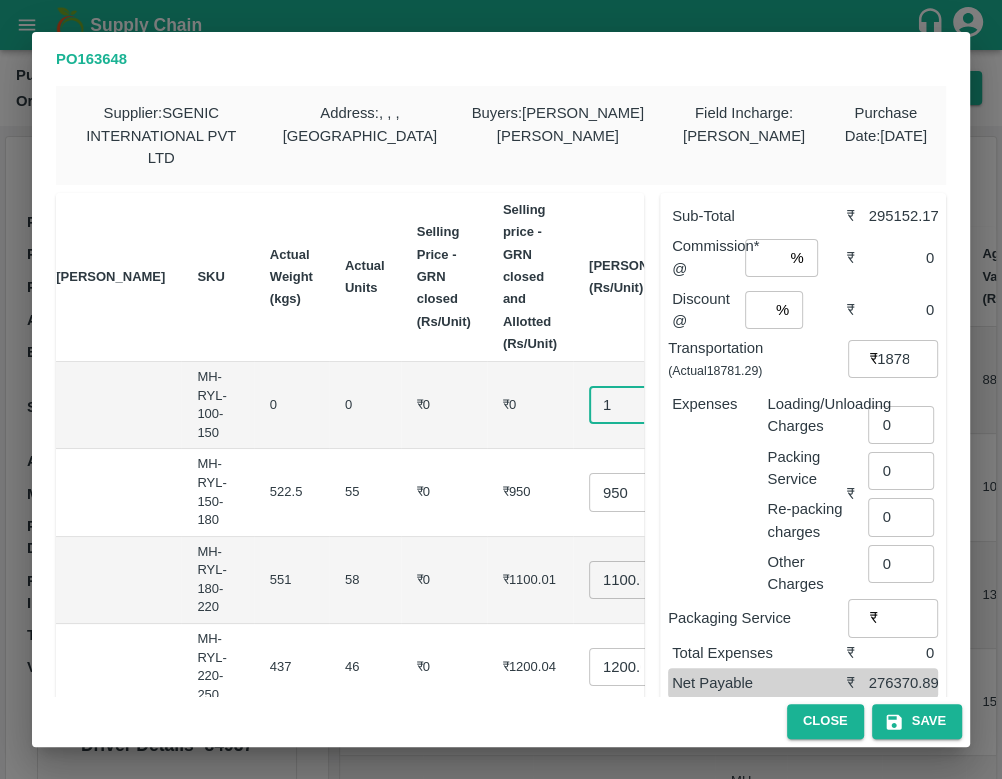 type on "1" 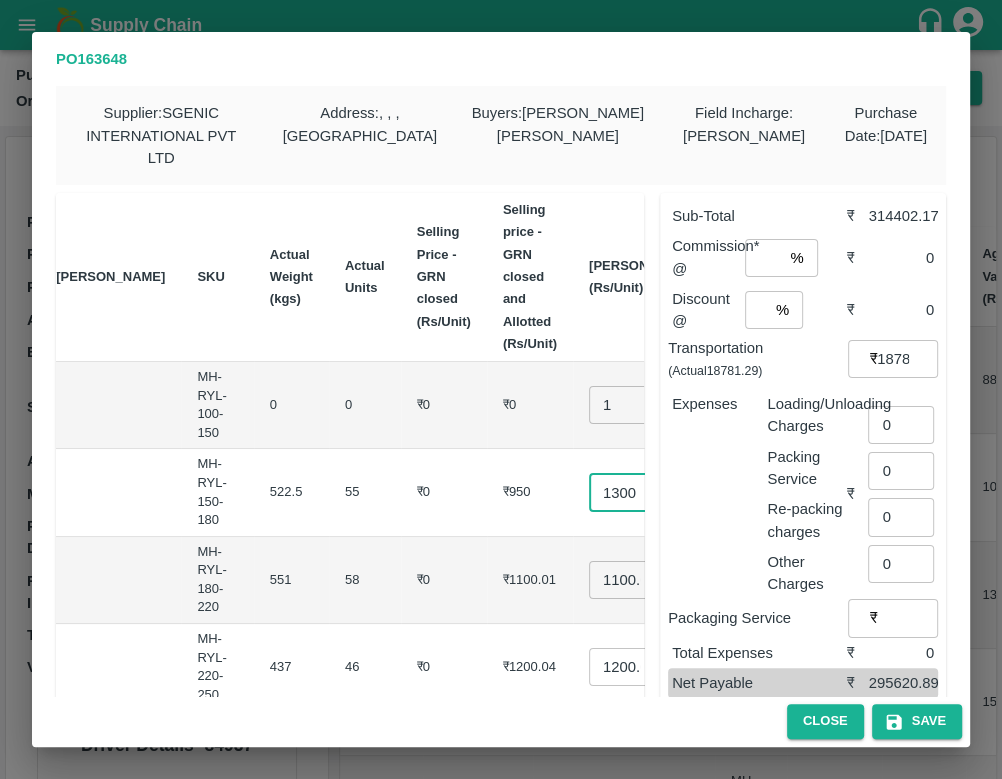 scroll, scrollTop: 0, scrollLeft: 6, axis: horizontal 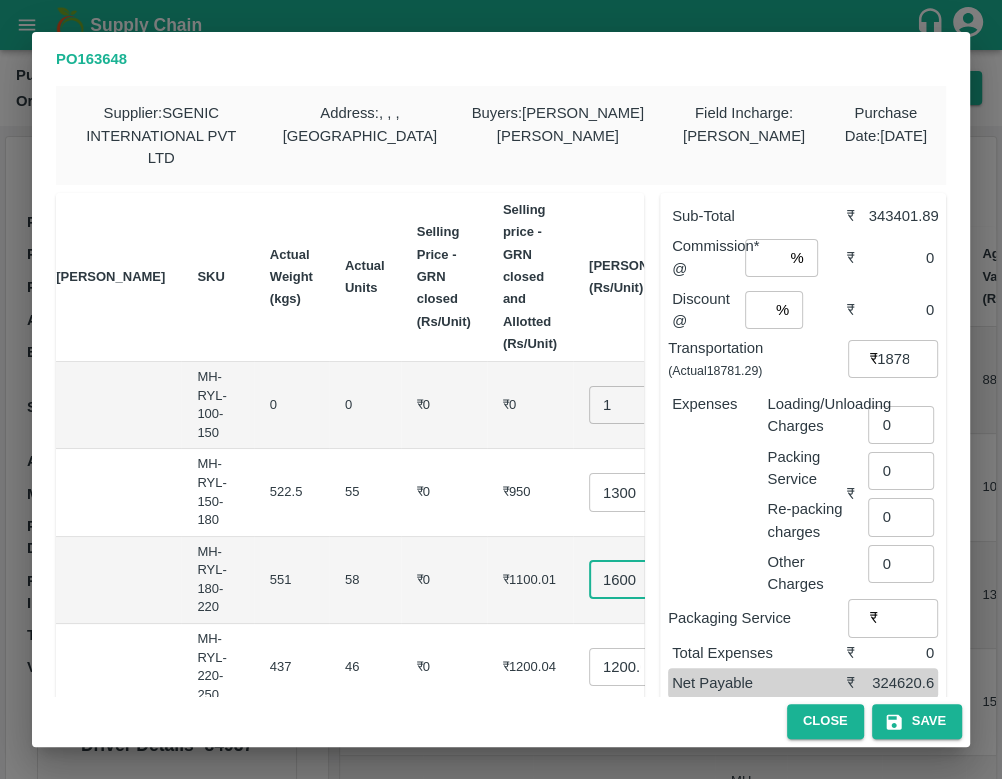 type on "1600" 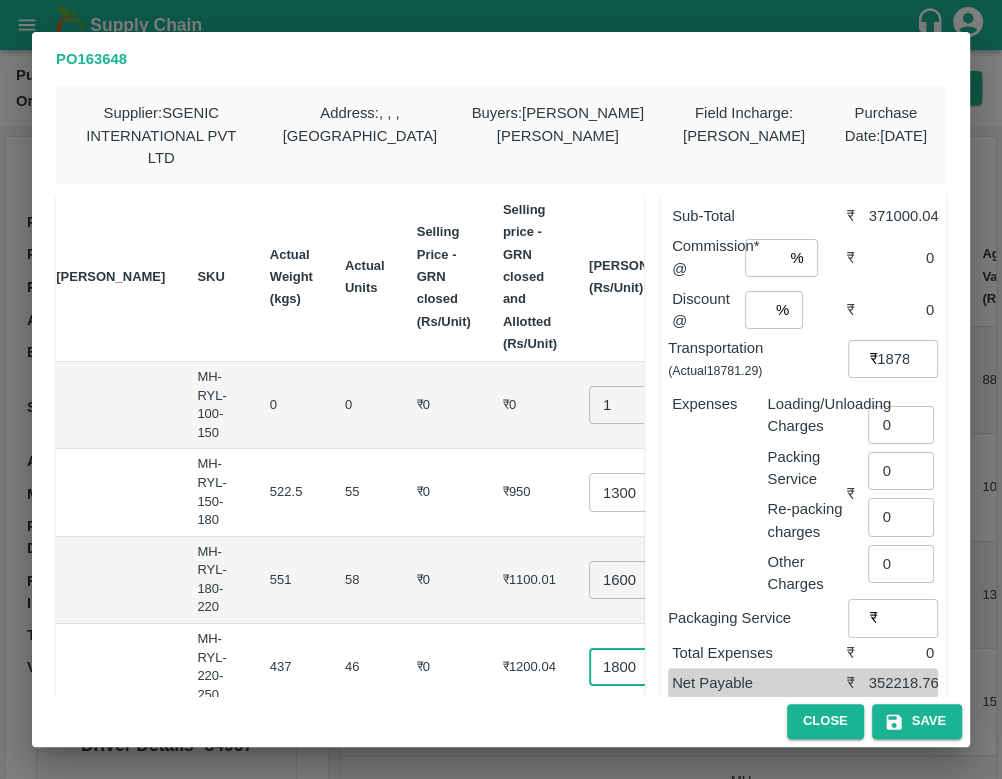 scroll, scrollTop: 0, scrollLeft: 6, axis: horizontal 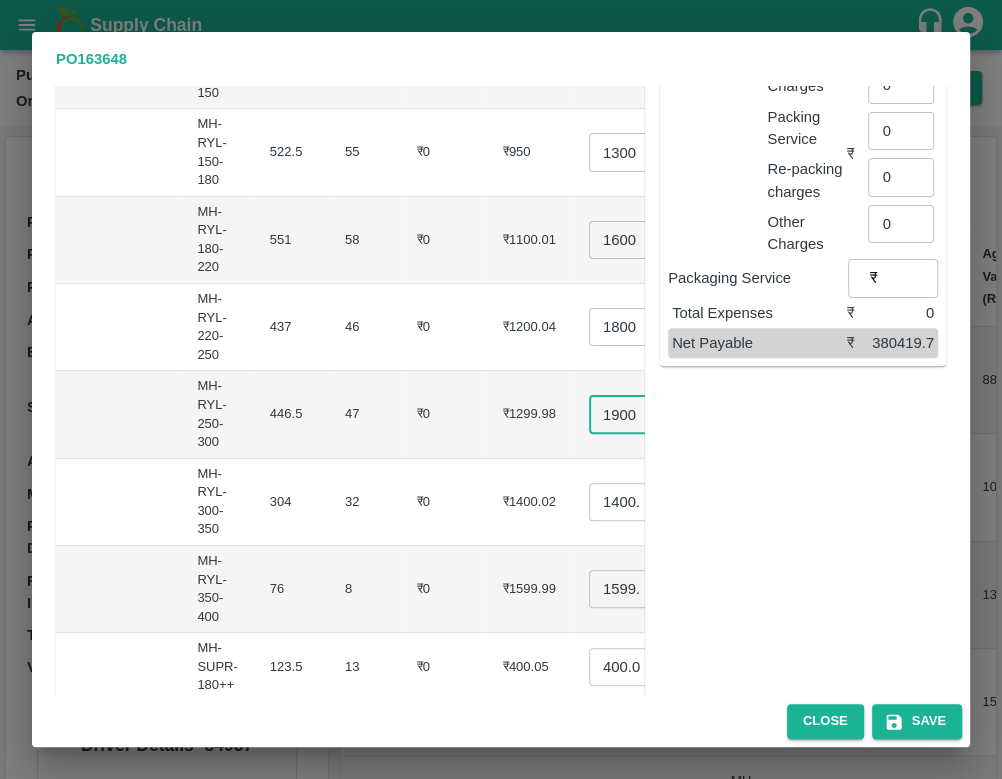 type on "1900" 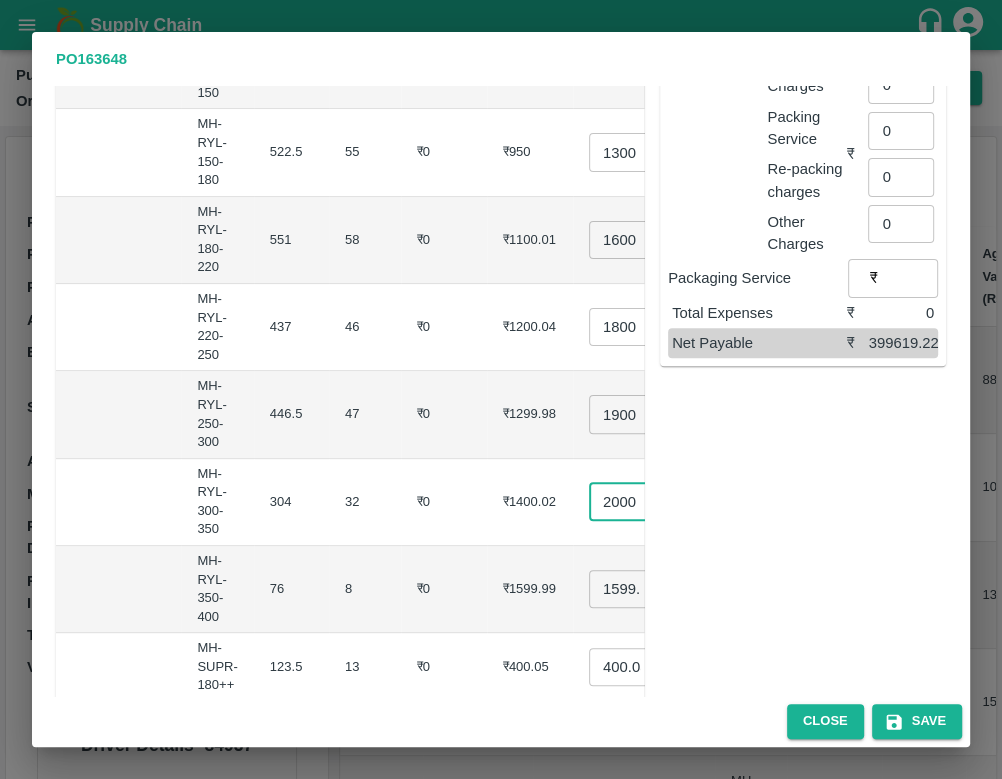 scroll, scrollTop: 0, scrollLeft: 6, axis: horizontal 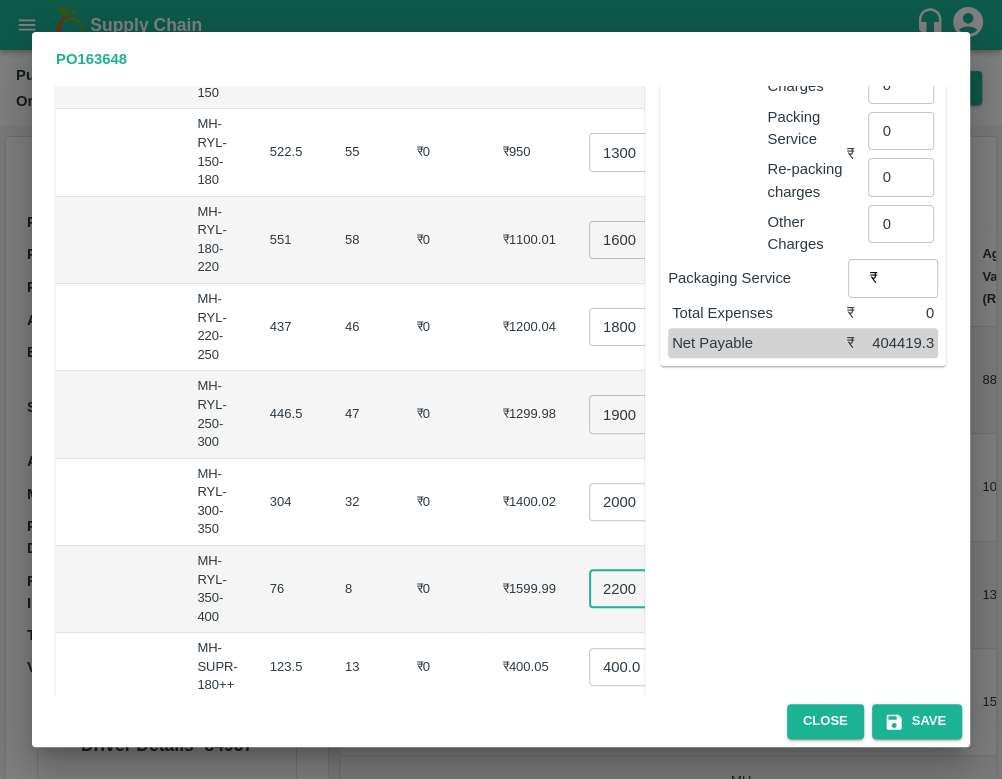 type on "2200" 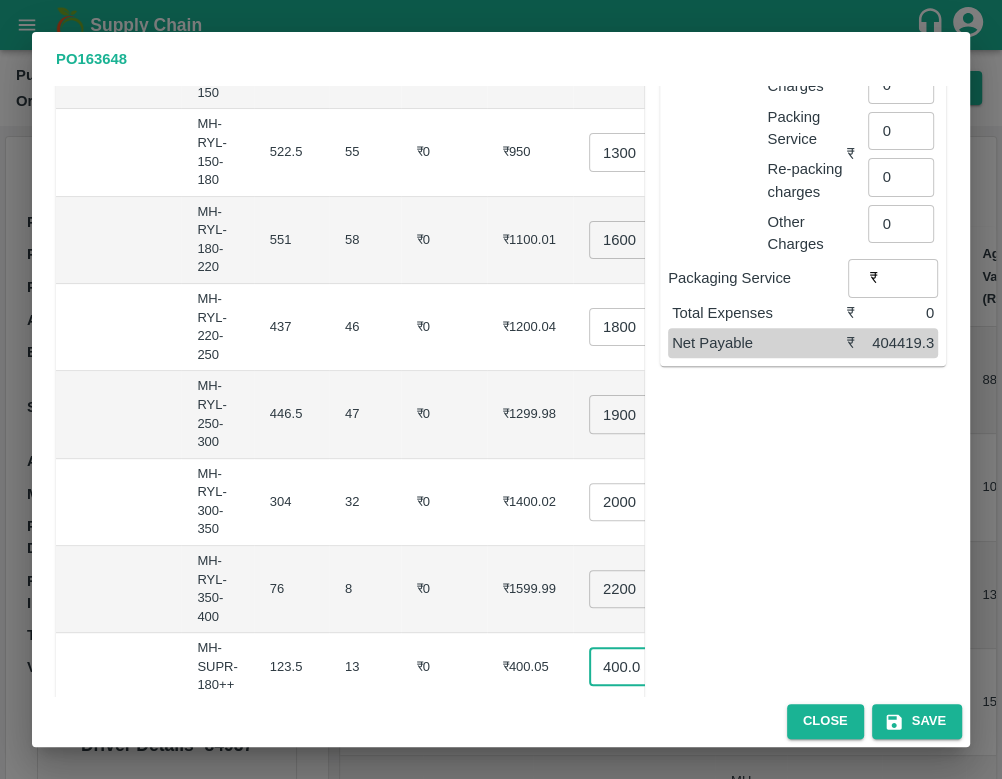 scroll, scrollTop: 0, scrollLeft: 0, axis: both 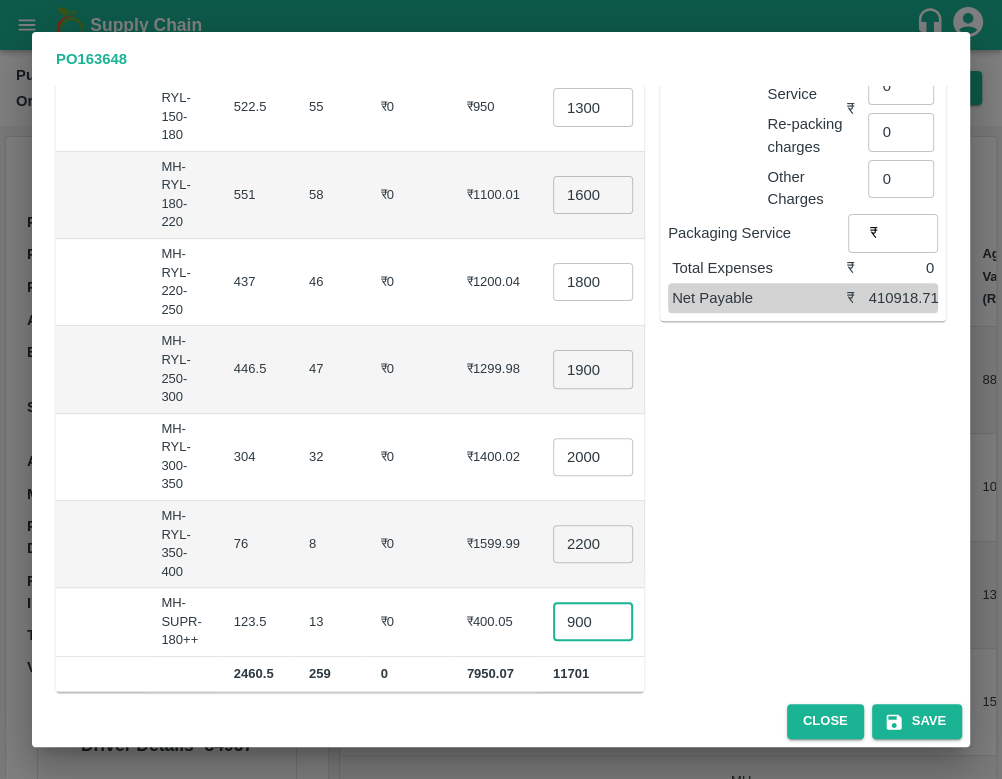 type on "900" 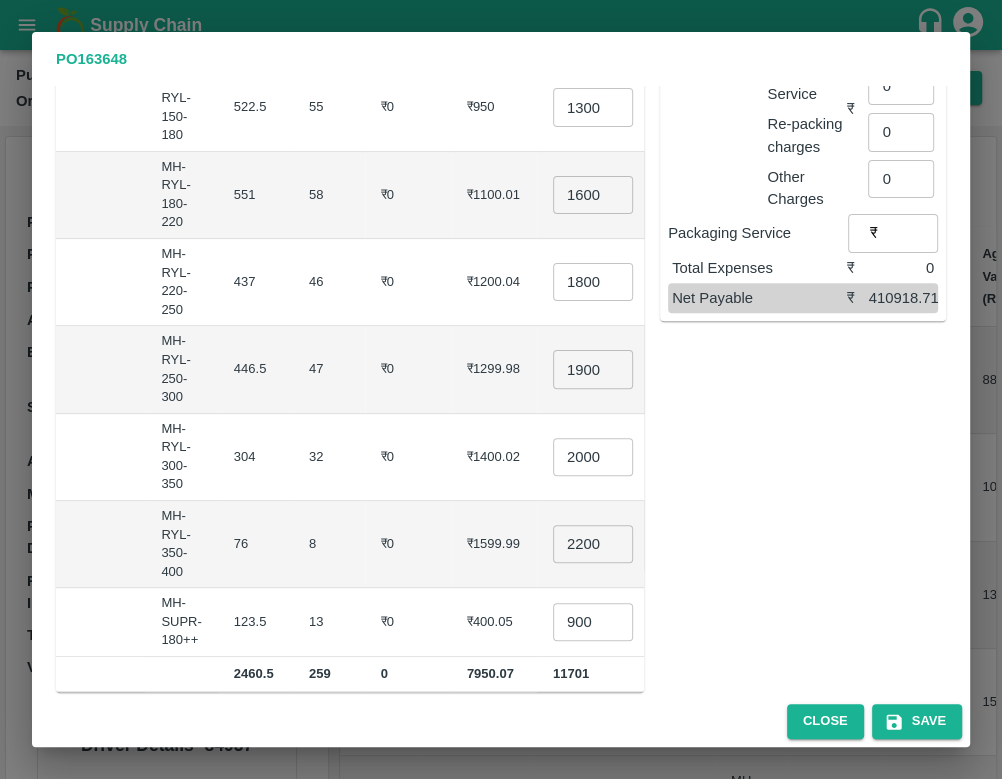 scroll, scrollTop: 0, scrollLeft: 0, axis: both 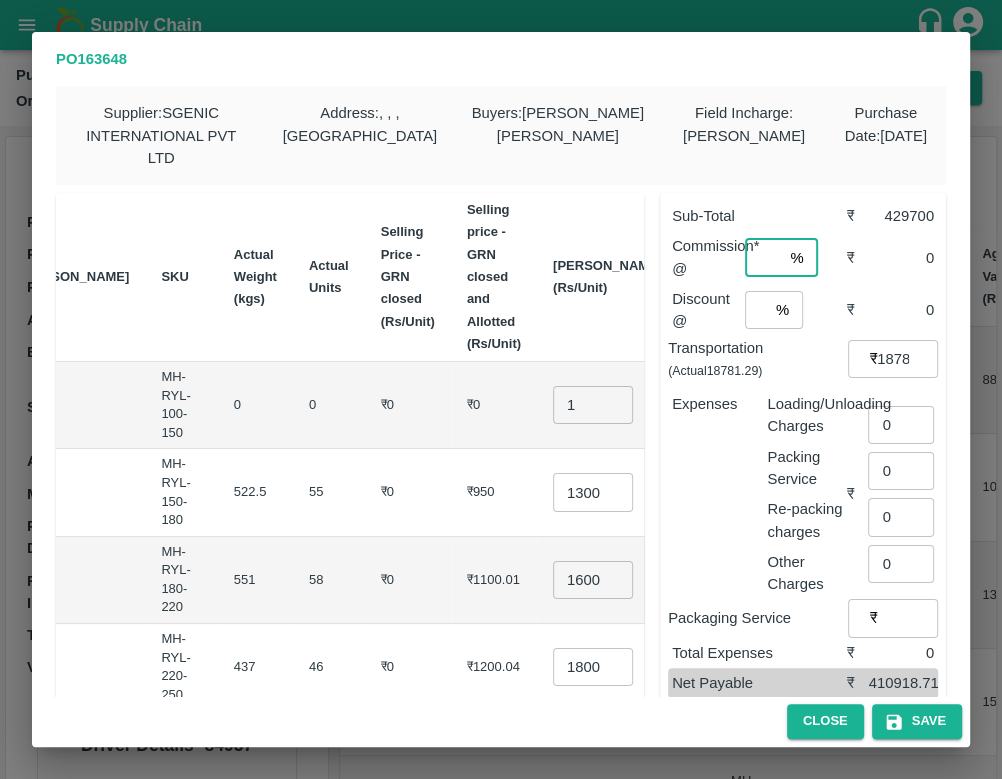 click at bounding box center [764, 258] 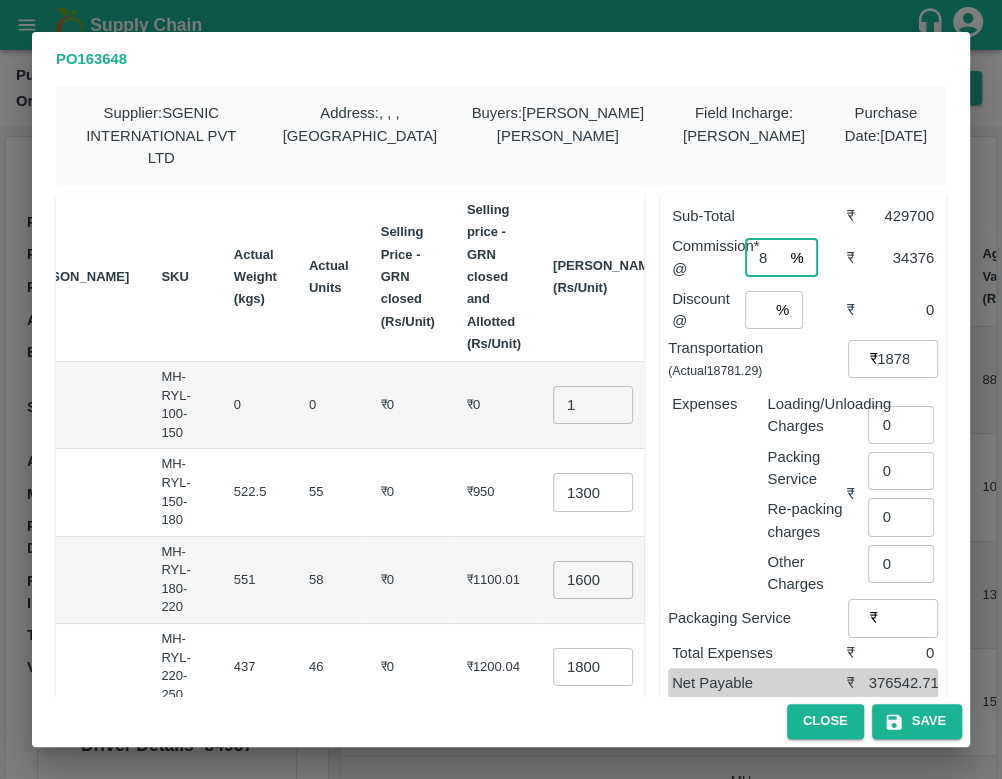 type on "8" 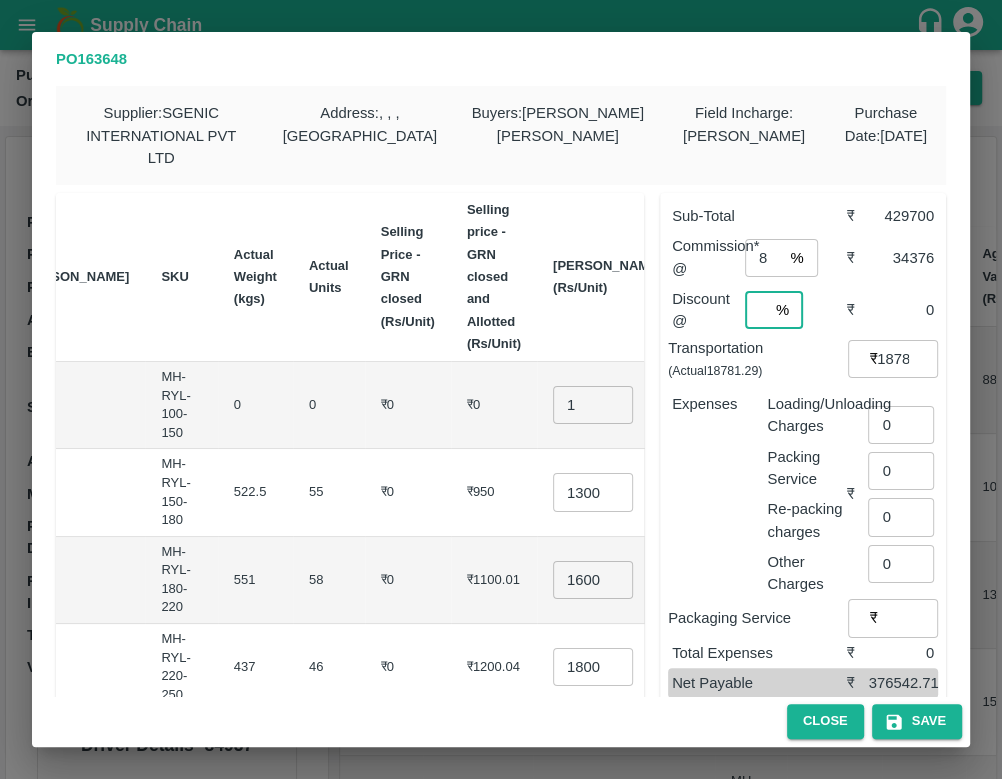 scroll, scrollTop: 0, scrollLeft: 6, axis: horizontal 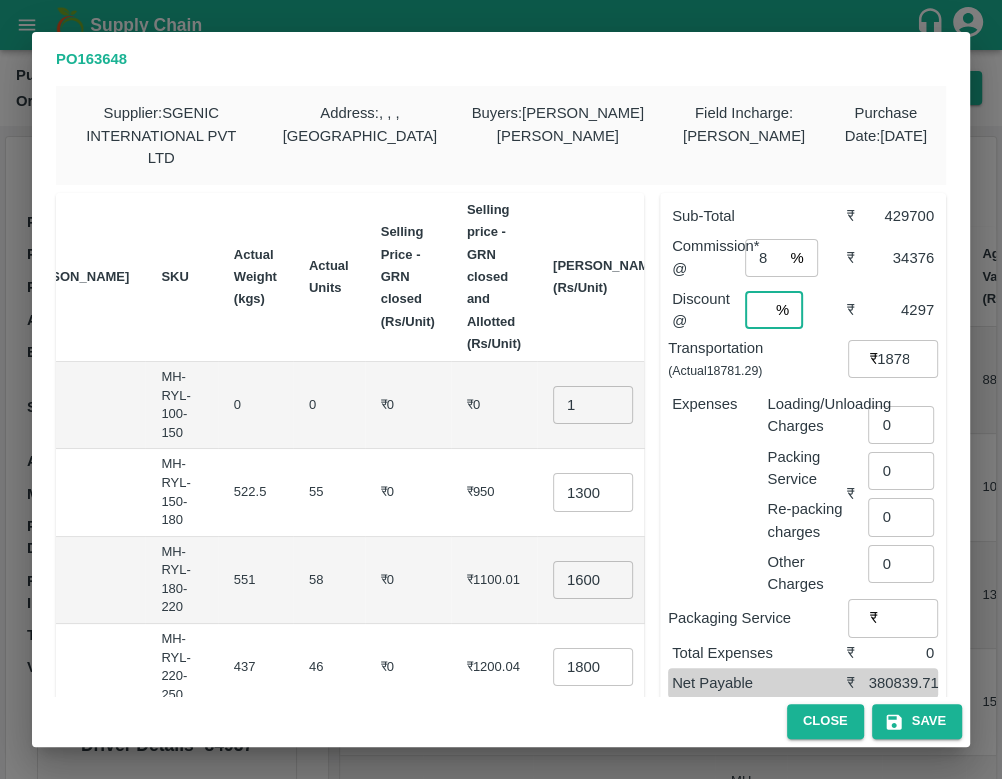 type on "1" 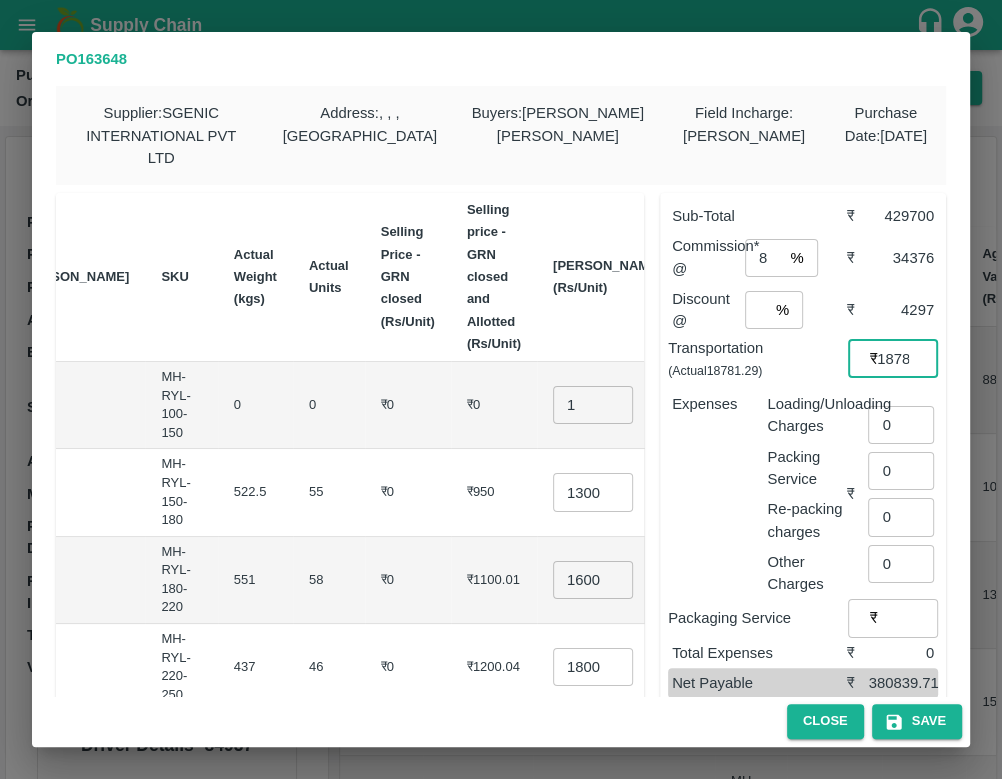 scroll, scrollTop: 0, scrollLeft: 0, axis: both 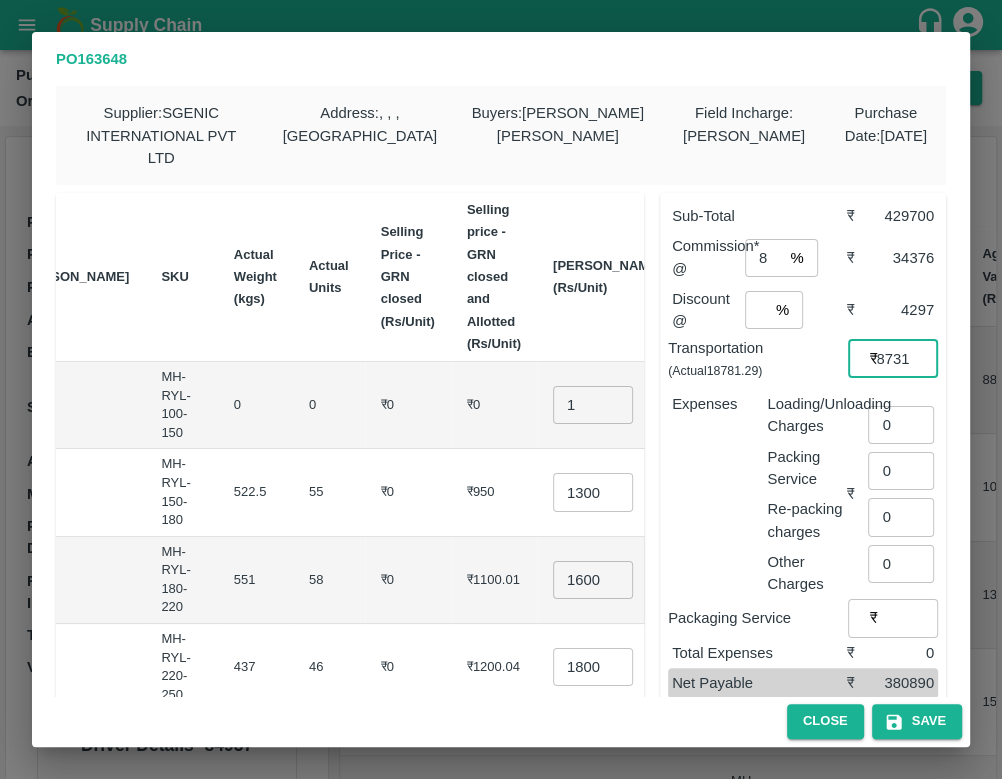 type on "18731" 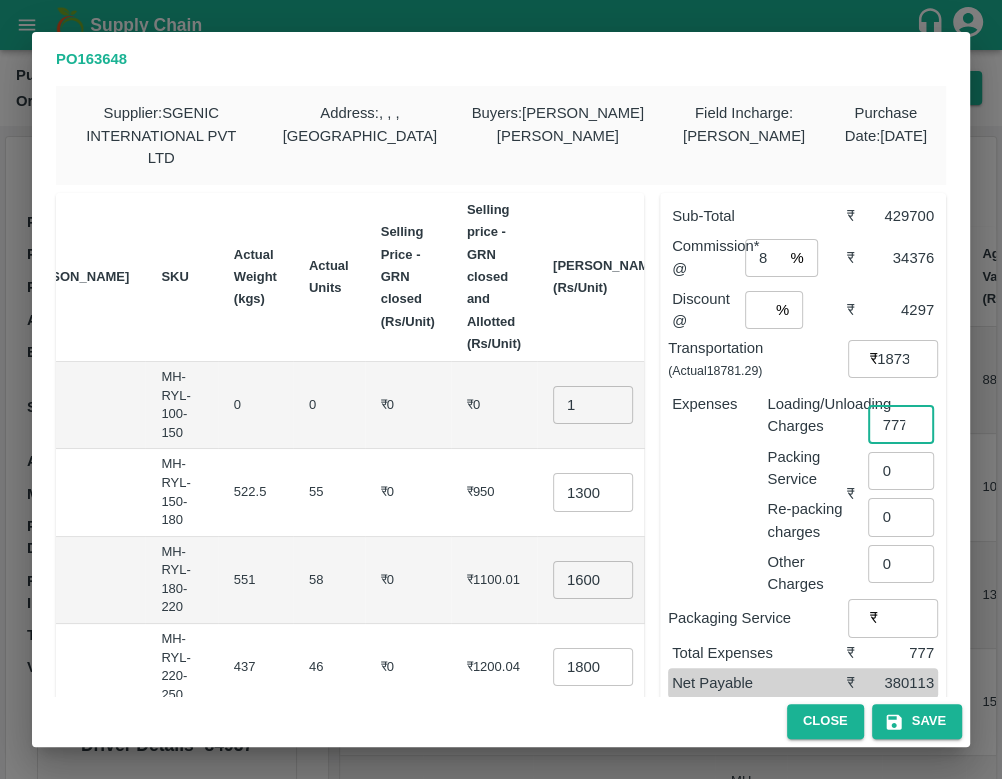 scroll, scrollTop: 0, scrollLeft: 2, axis: horizontal 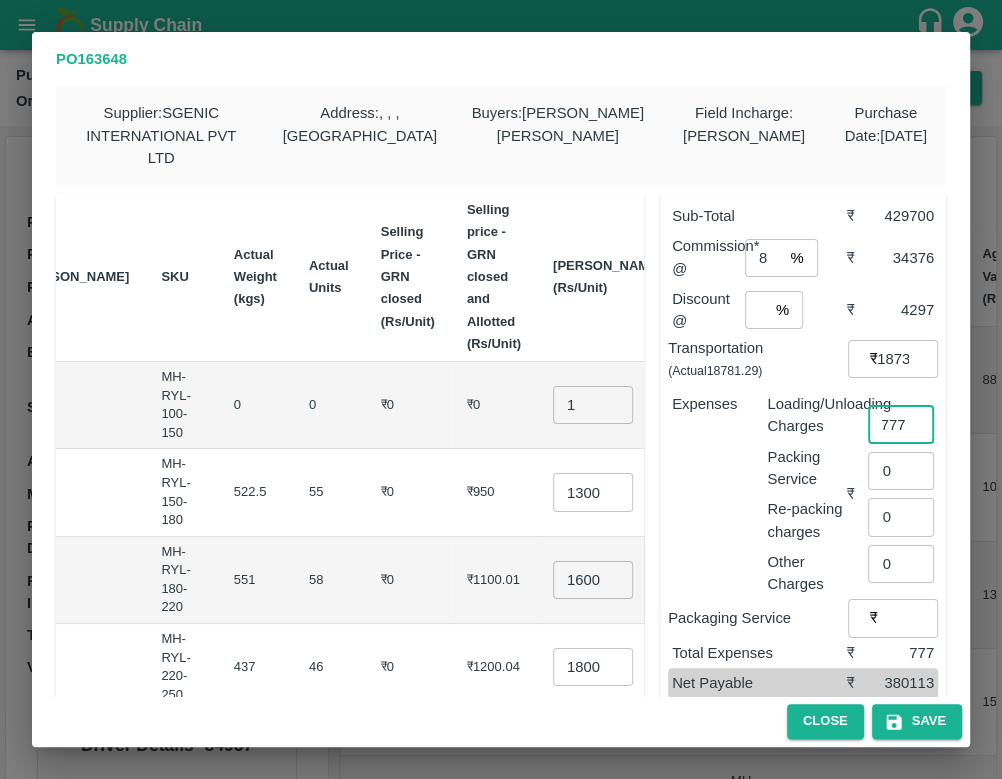 type on "777" 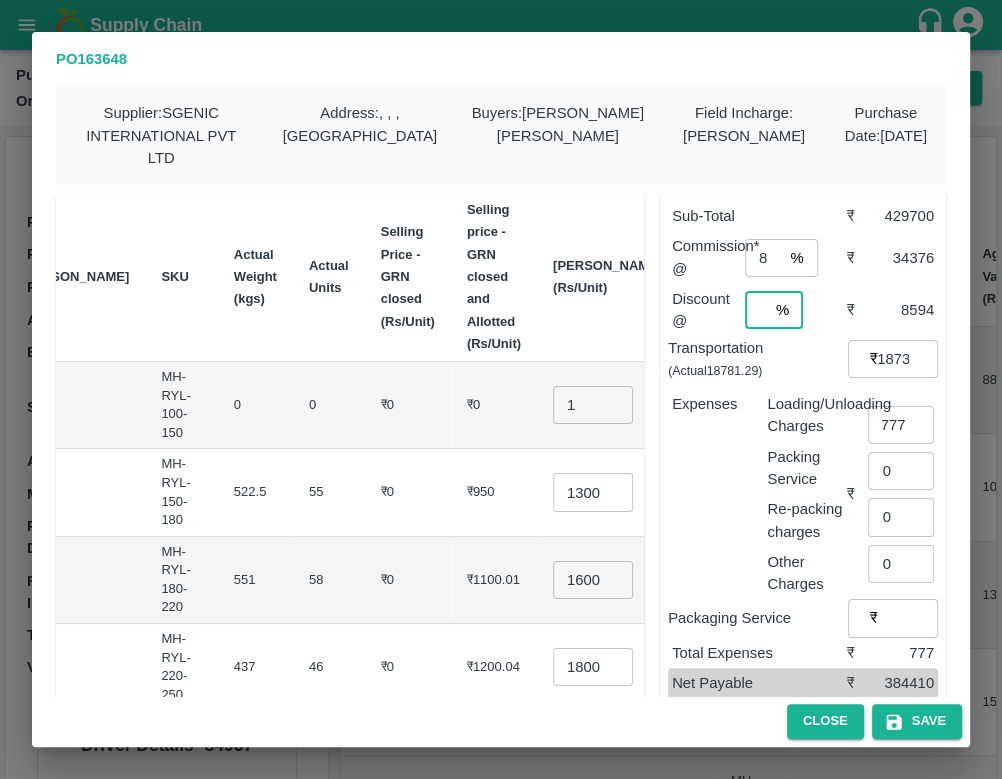 type on "2" 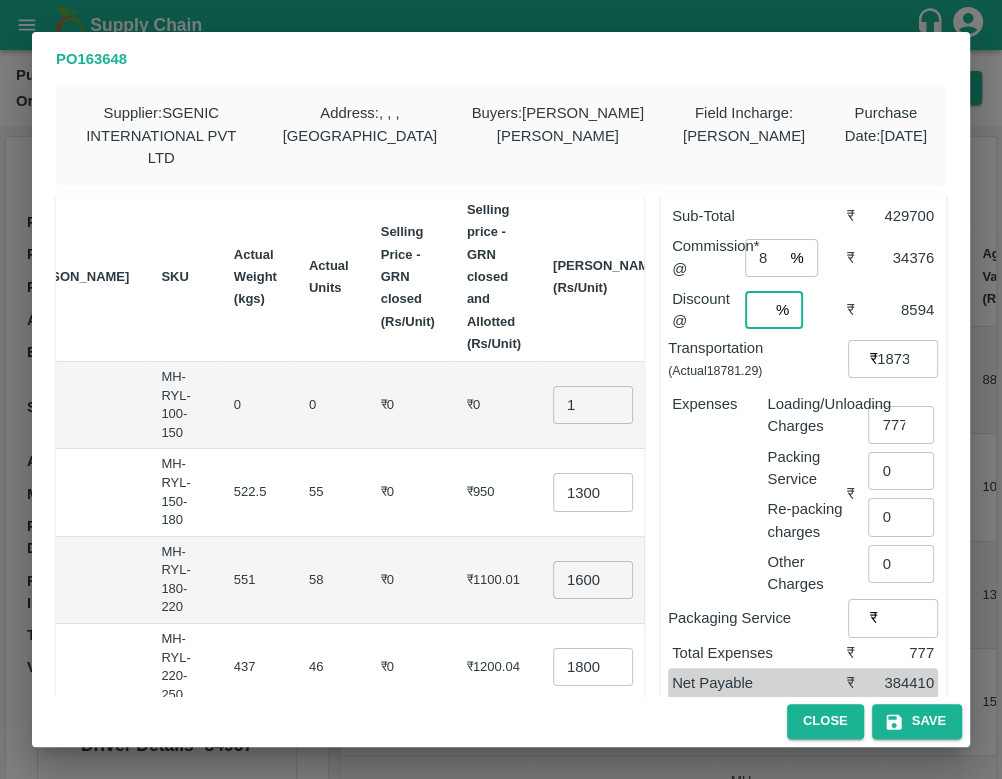 click on "2" at bounding box center (756, 310) 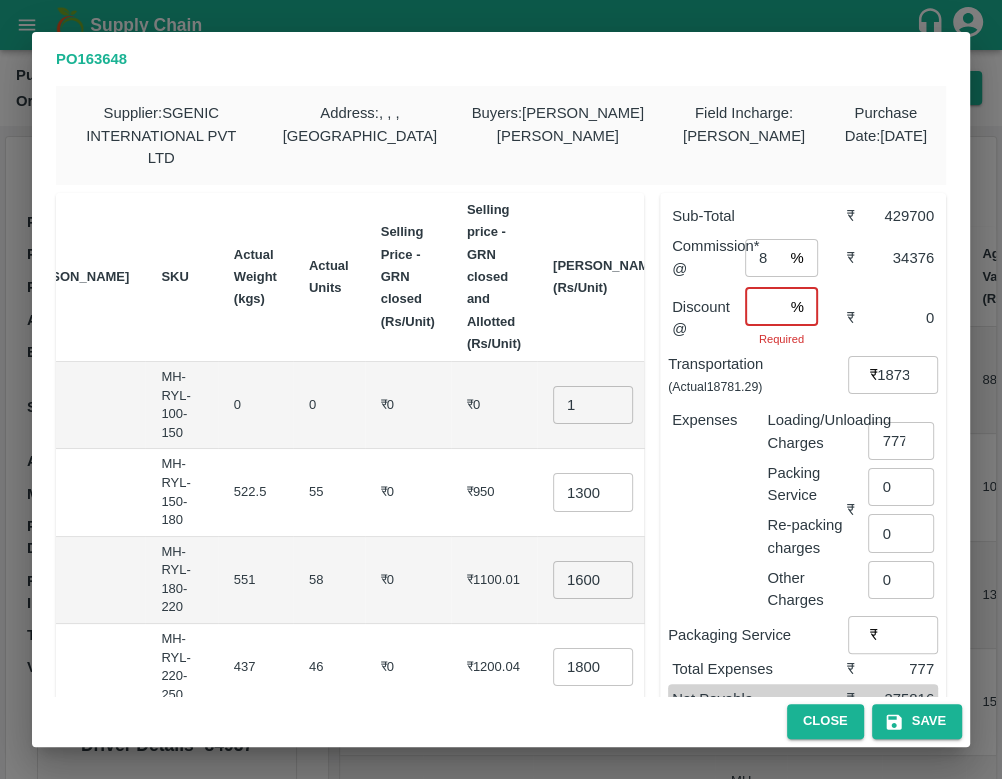 scroll, scrollTop: 0, scrollLeft: 0, axis: both 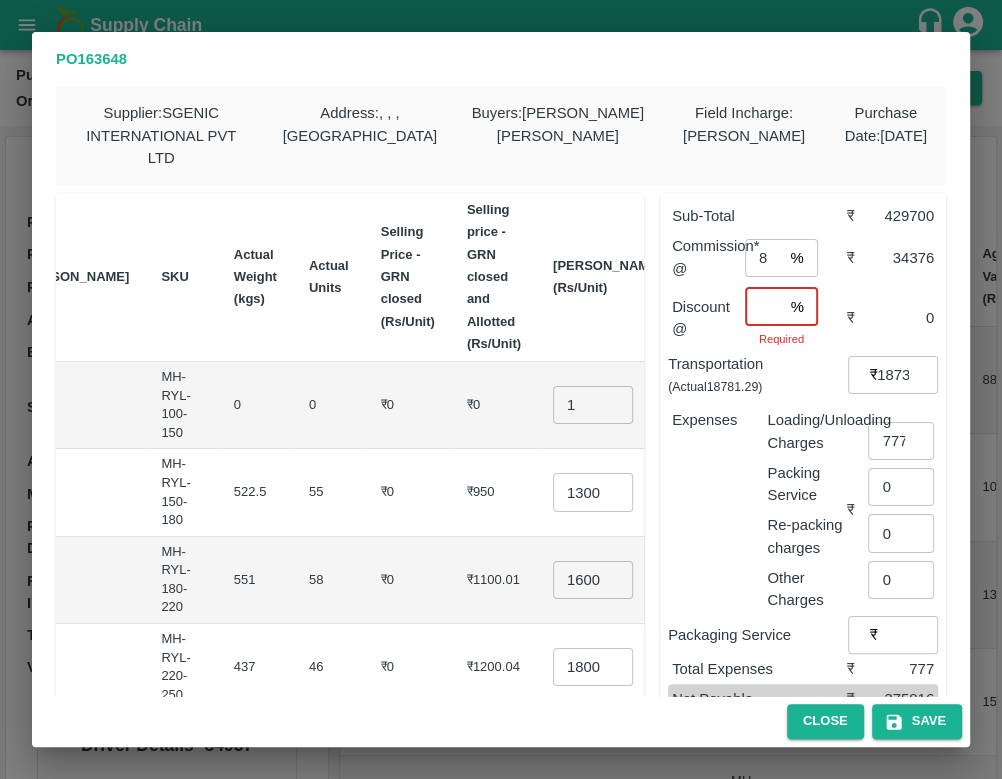 type on "2" 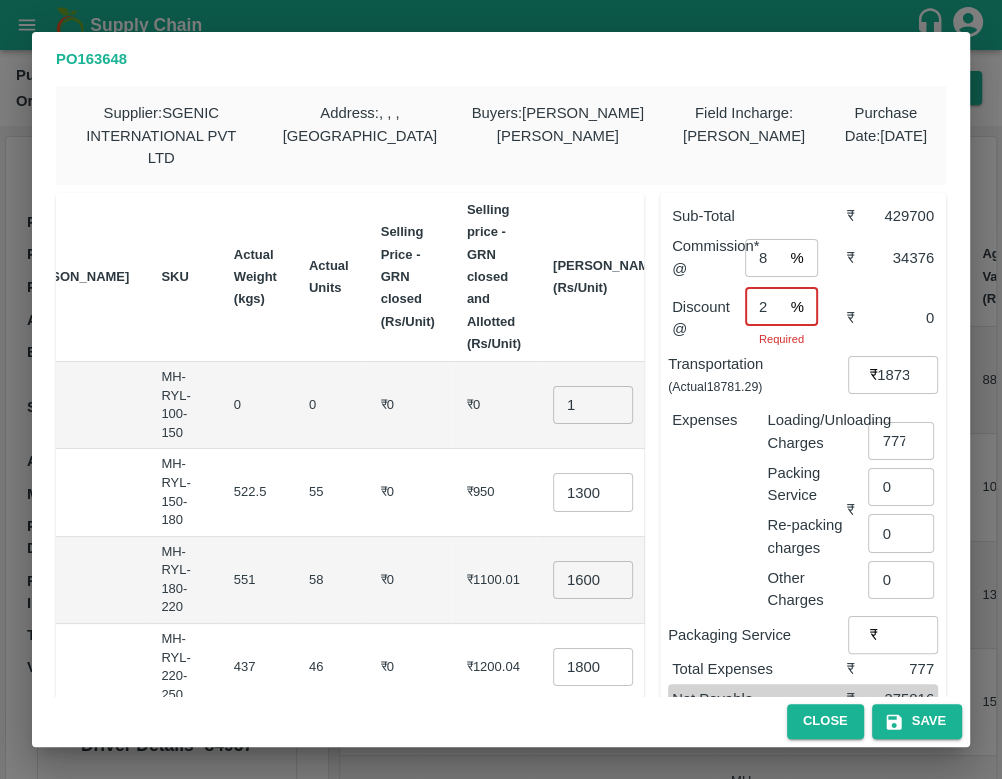 scroll, scrollTop: 0, scrollLeft: 6, axis: horizontal 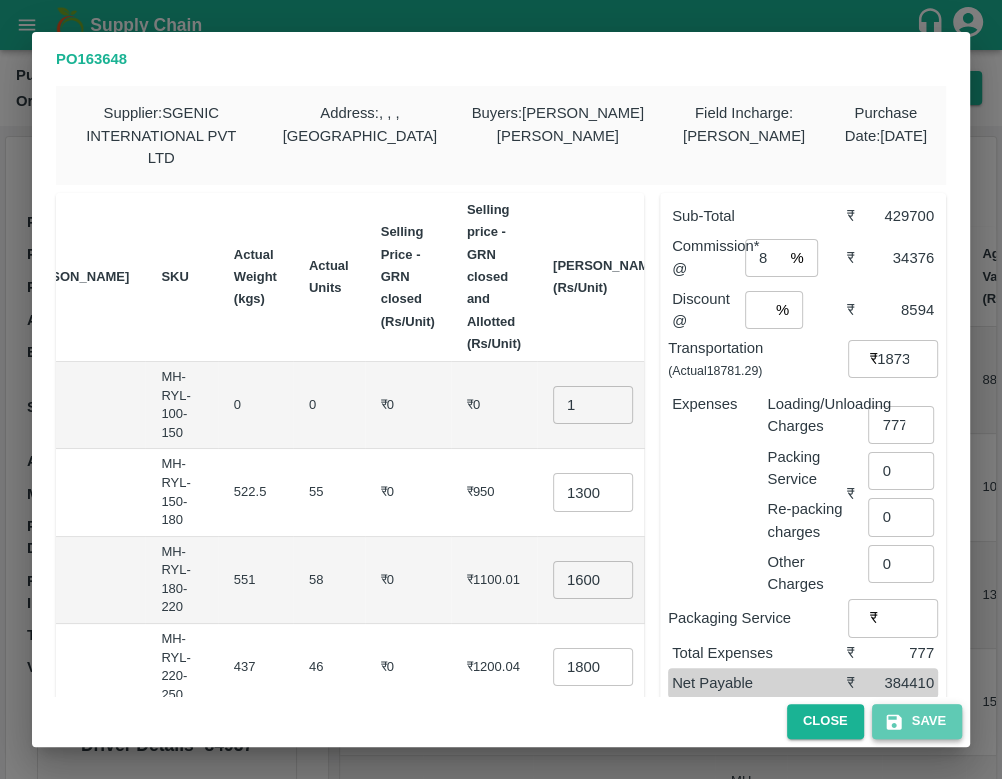 click on "Save" at bounding box center (917, 721) 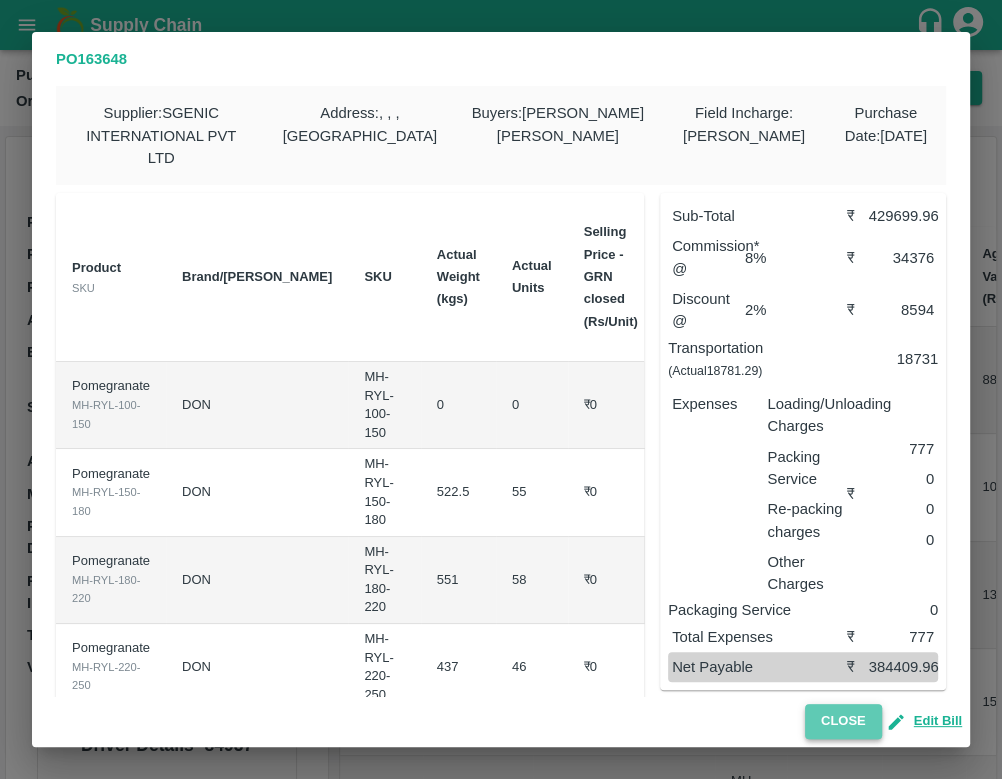 click on "Close" at bounding box center (843, 721) 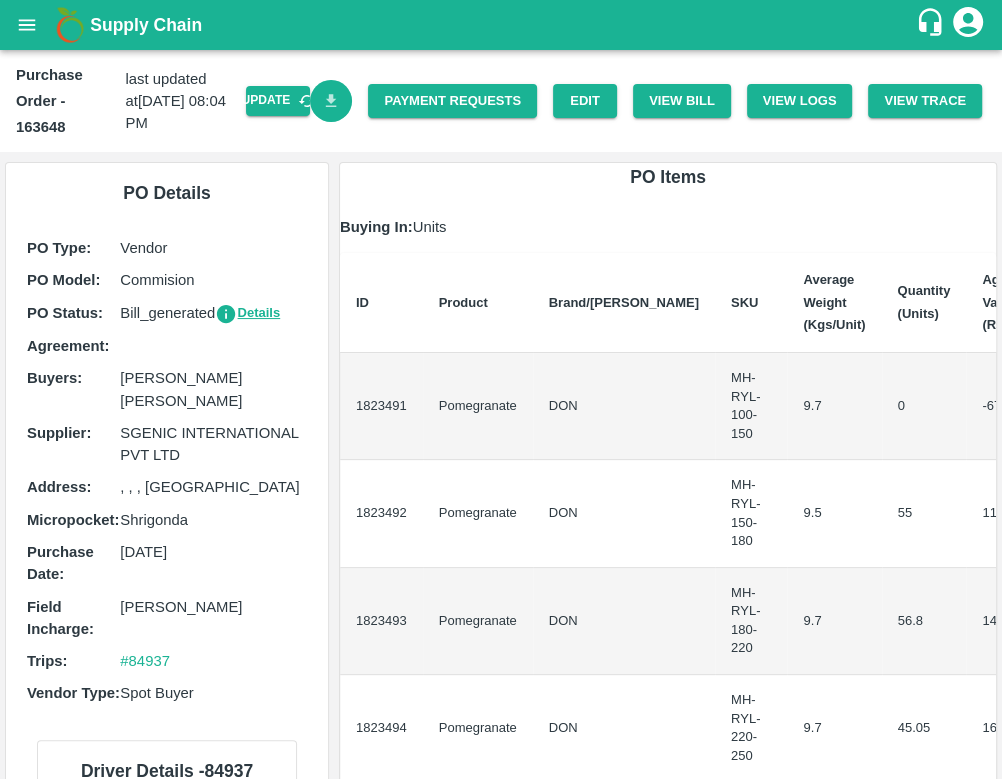 click 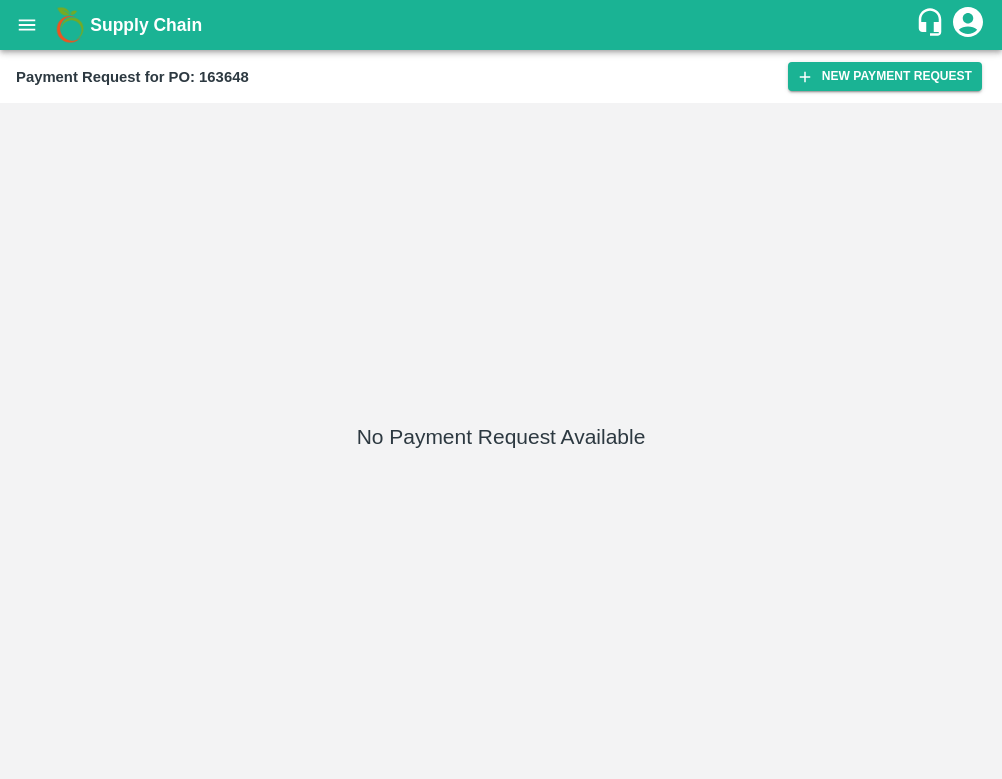scroll, scrollTop: 0, scrollLeft: 0, axis: both 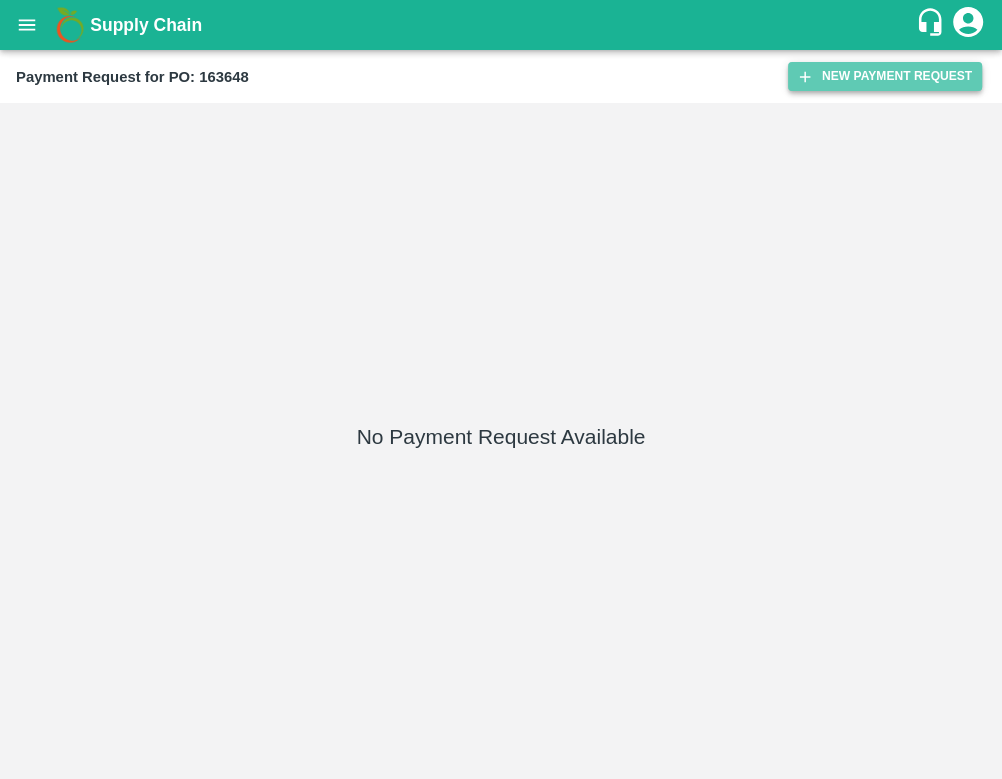 click on "New Payment Request" at bounding box center [885, 76] 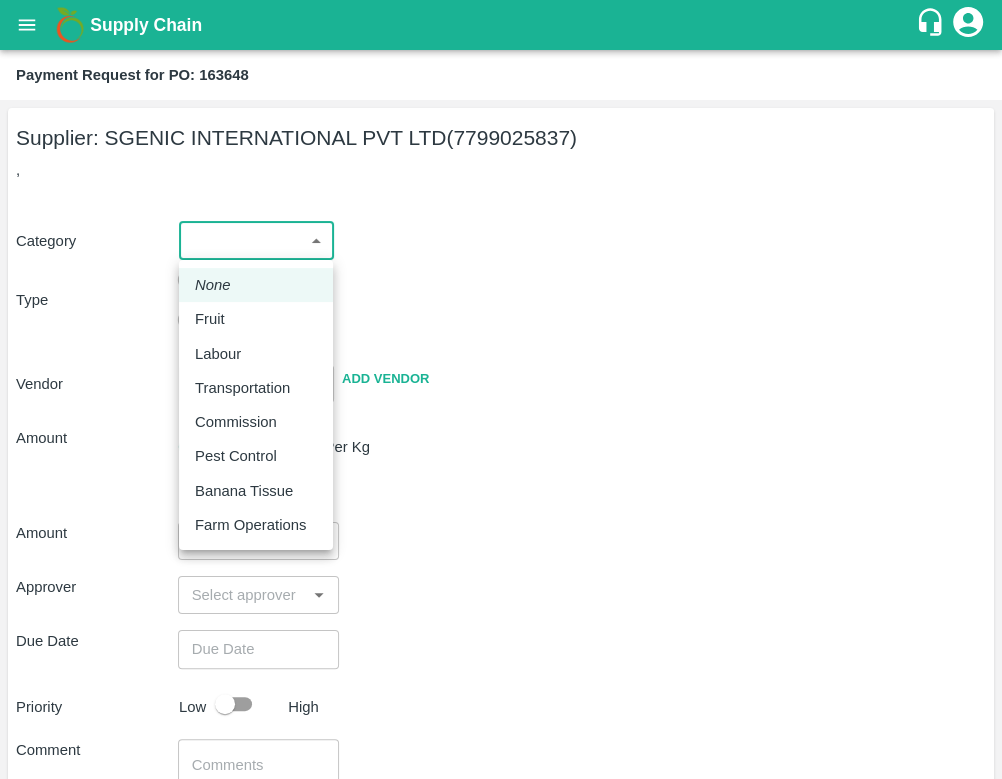 click on "Supply Chain Payment Request for PO: 163648 Supplier:    SGENIC INTERNATIONAL PVT LTD  (7799025837) ,  Category ​ ​ Type Advance Bill Vendor ​ Add Vendor Amount Total value Per Kg ​ Amount ​ Approver ​ Due Date ​  Priority  Low  High Comment x ​ Attach bill Cancel Save Nashik CC FruitX Solapur 2025 Shaik Afzal Basha Logout None Fruit Labour Transportation Commission Pest Control Banana Tissue Farm Operations" at bounding box center [501, 389] 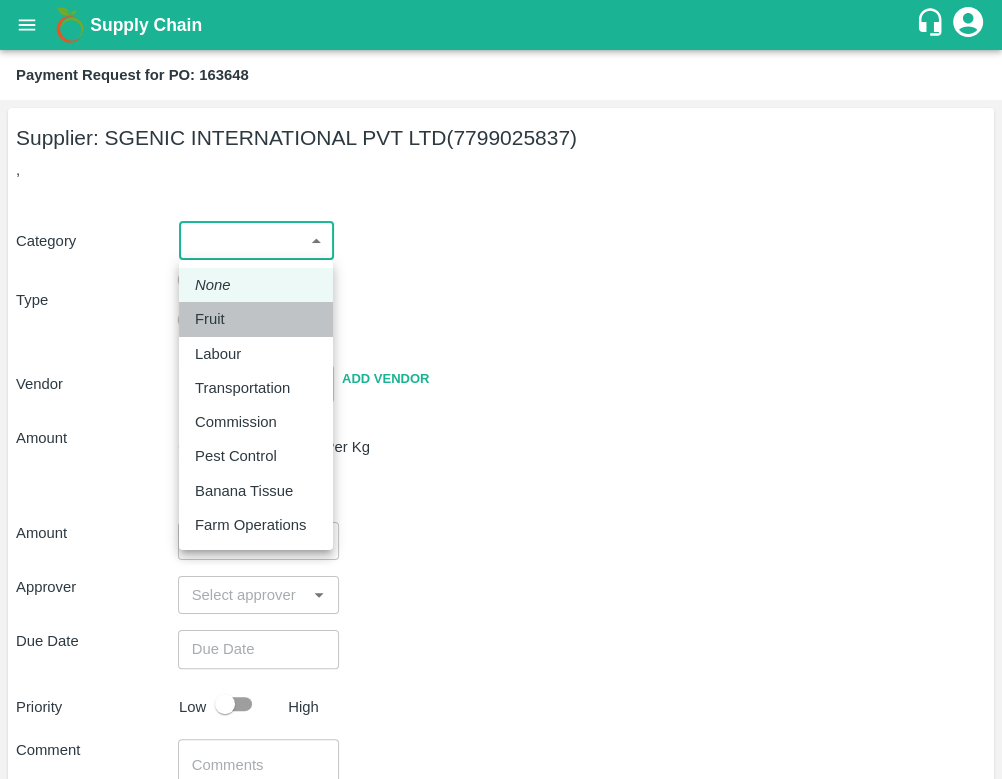 click on "Fruit" at bounding box center (210, 319) 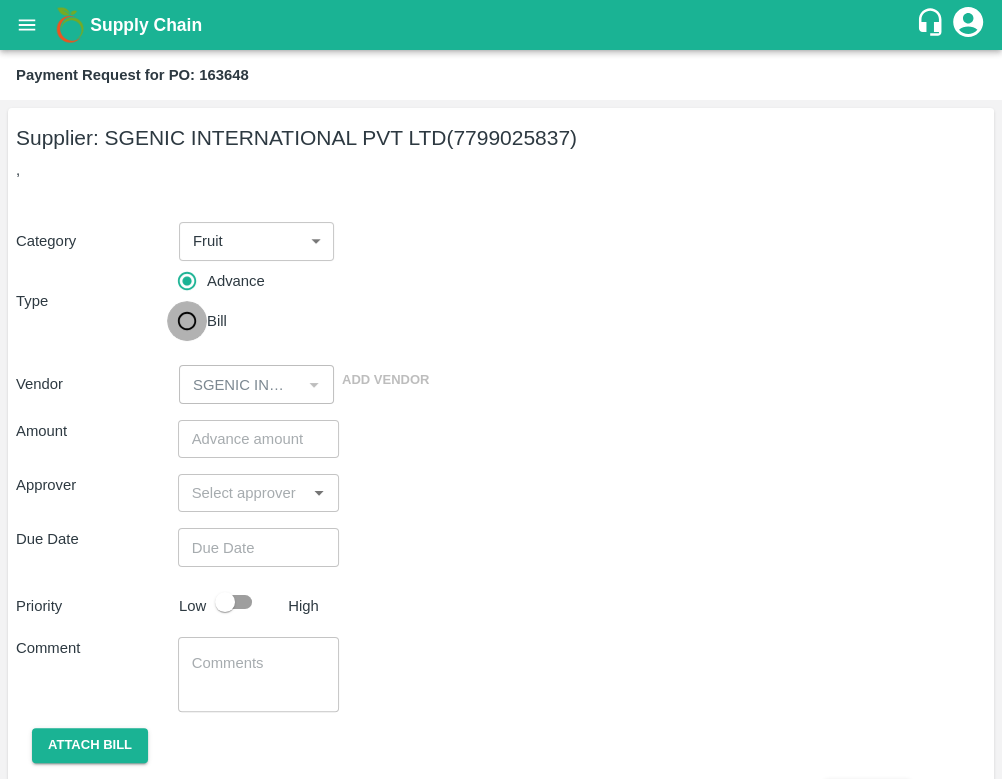 click on "Bill" at bounding box center [187, 321] 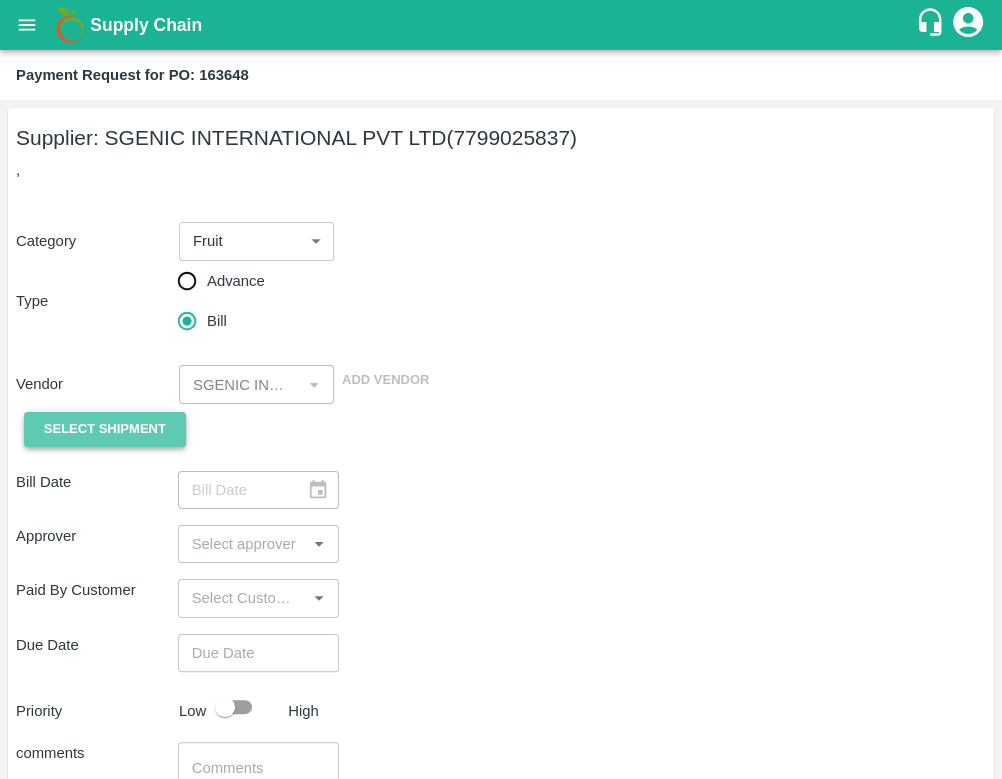 click on "Select Shipment" at bounding box center (105, 429) 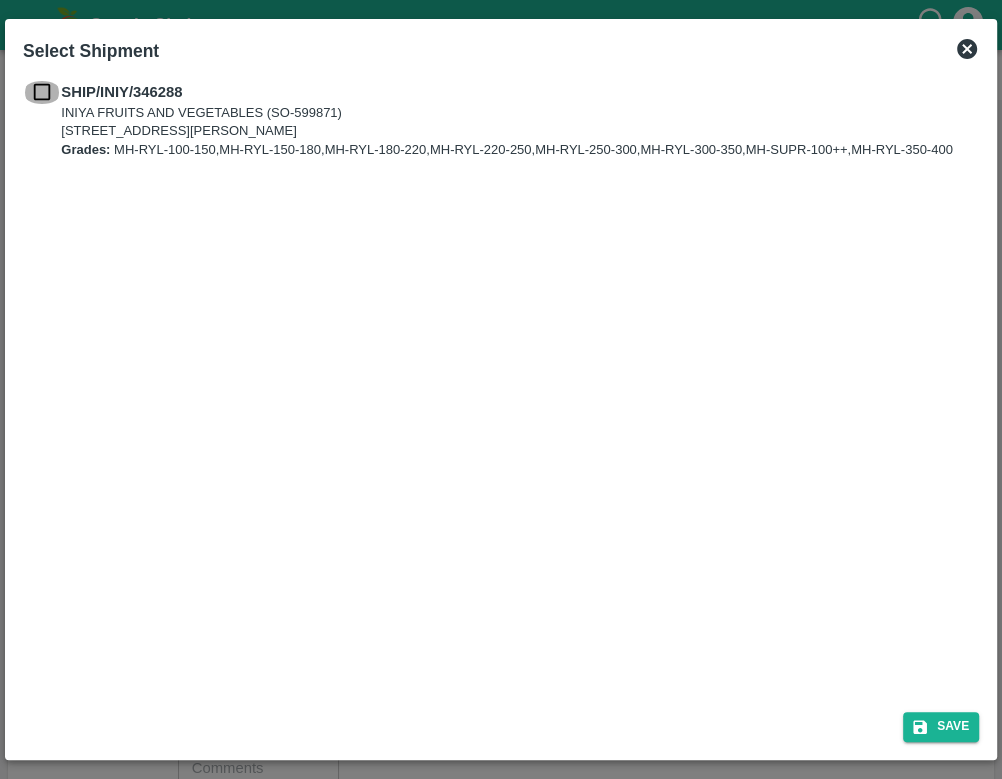click at bounding box center (42, 92) 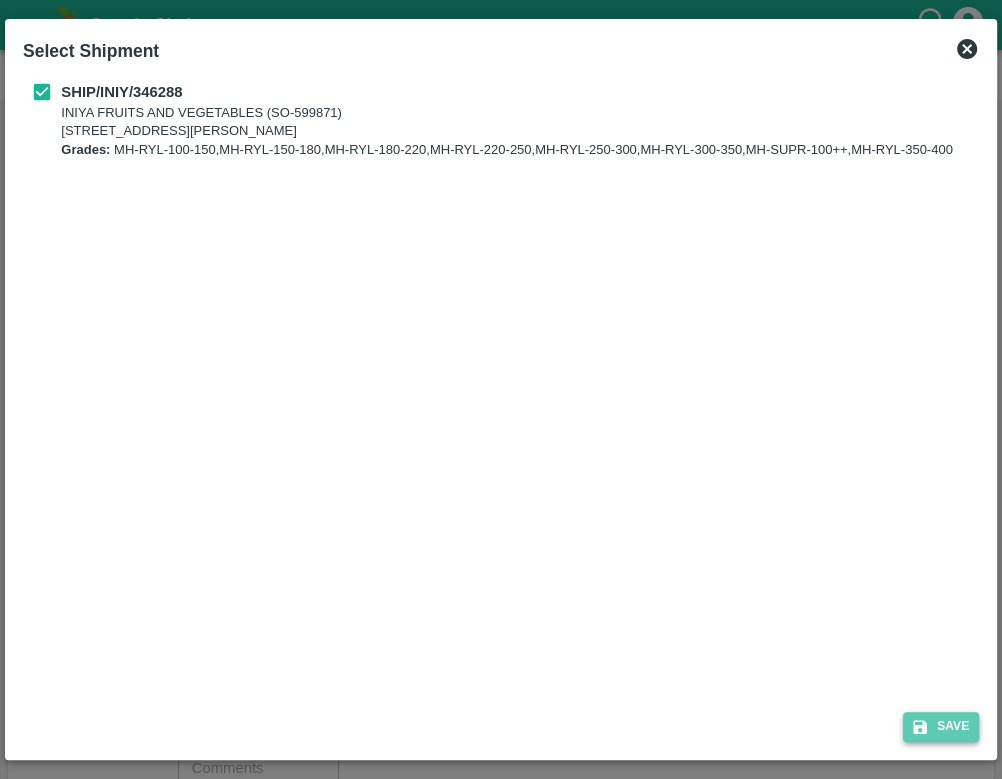 click on "Save" at bounding box center (941, 726) 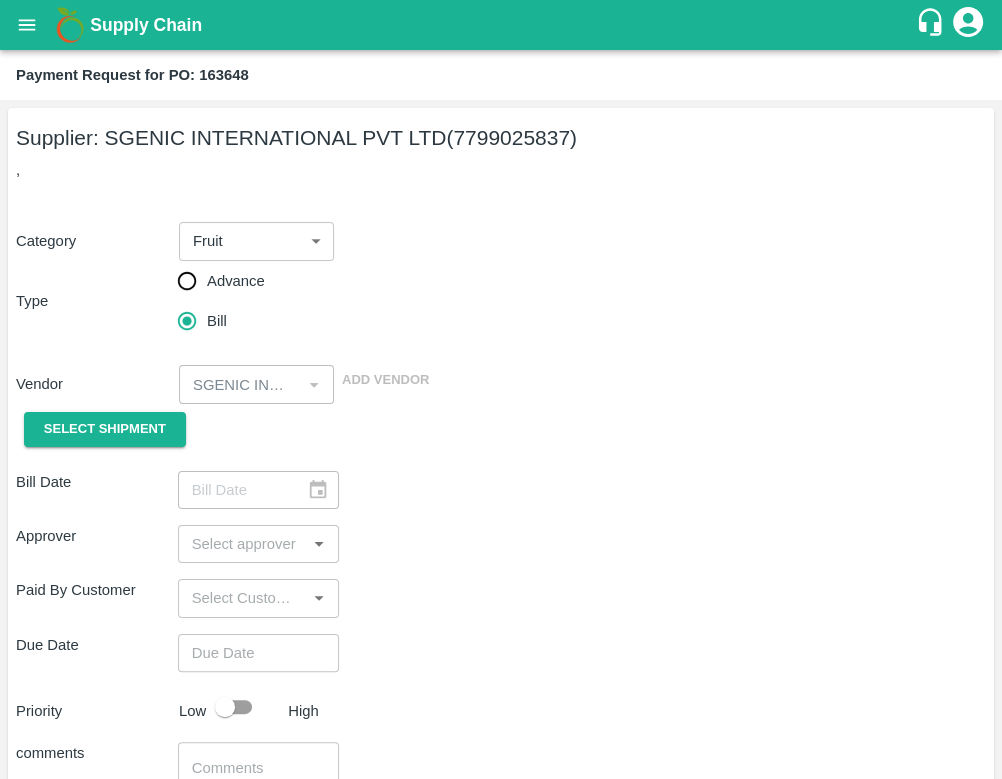 type on "16/07/2025" 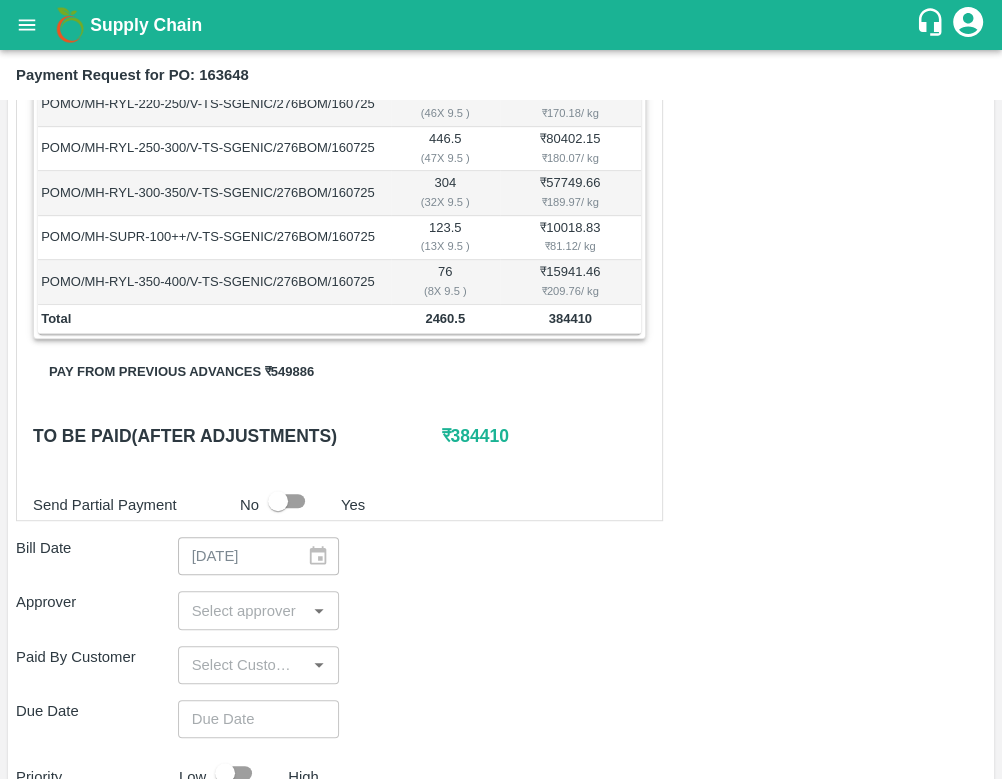 scroll, scrollTop: 554, scrollLeft: 0, axis: vertical 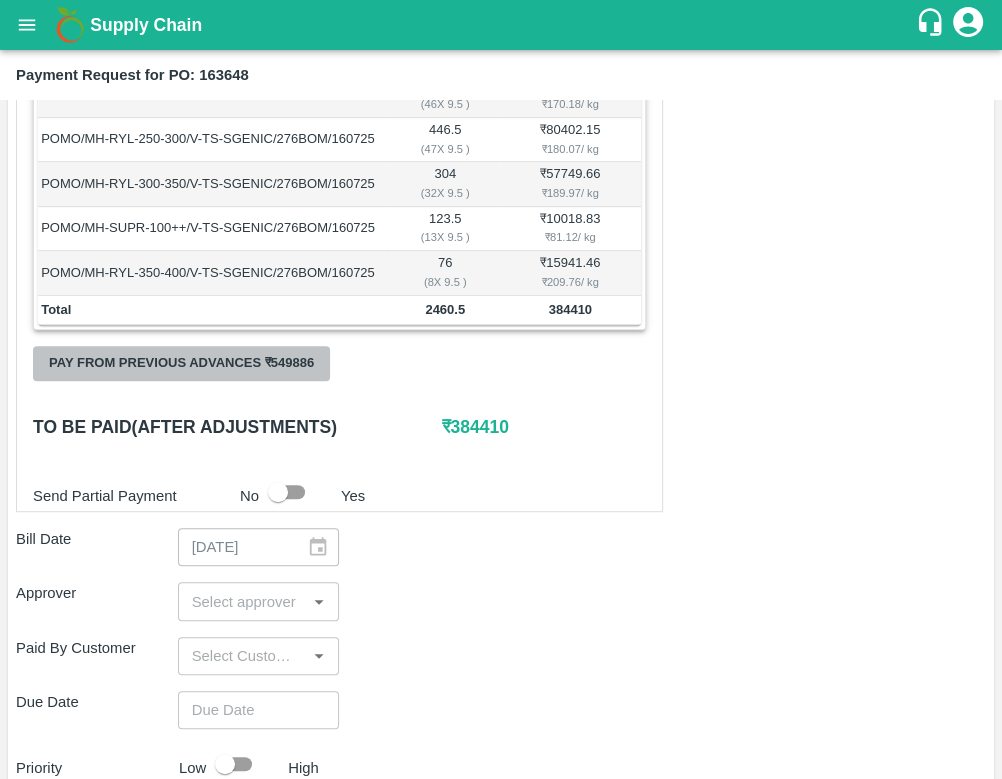 click on "Pay from previous advances ₹  549886" at bounding box center [181, 363] 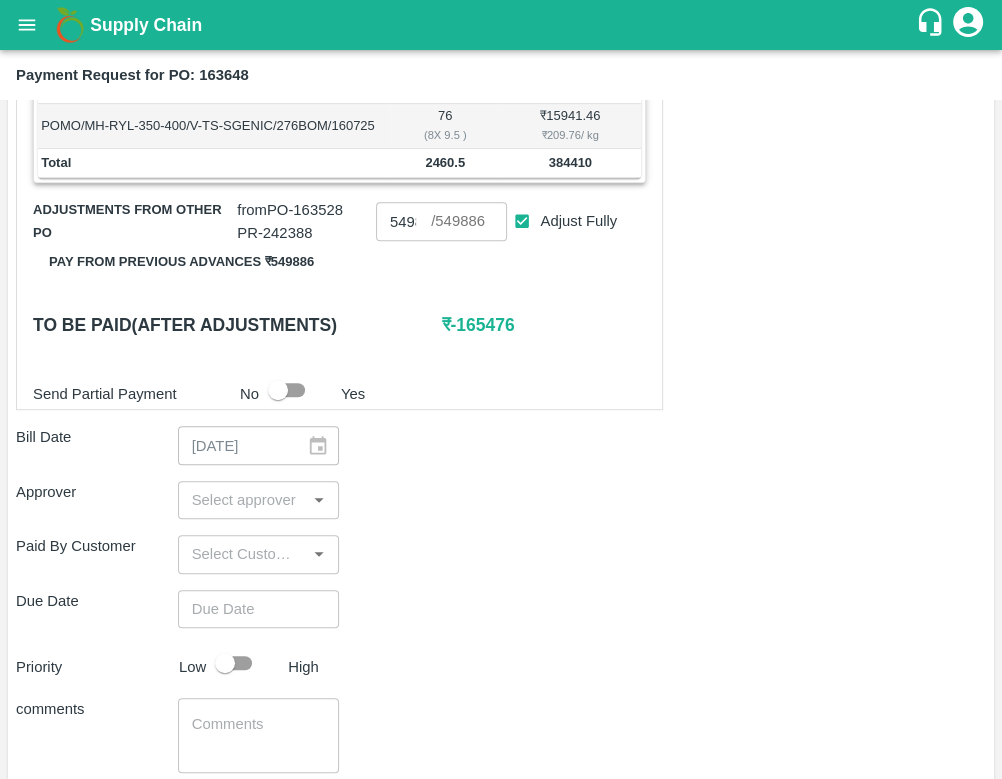 scroll, scrollTop: 685, scrollLeft: 0, axis: vertical 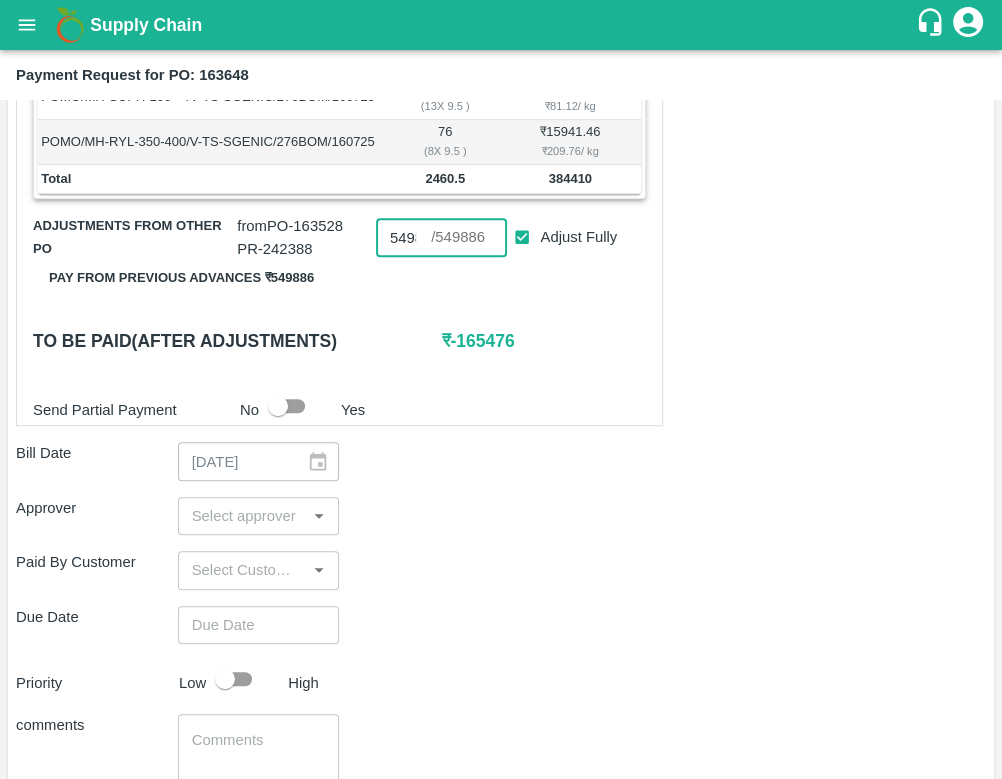 click on "549886" at bounding box center (403, 237) 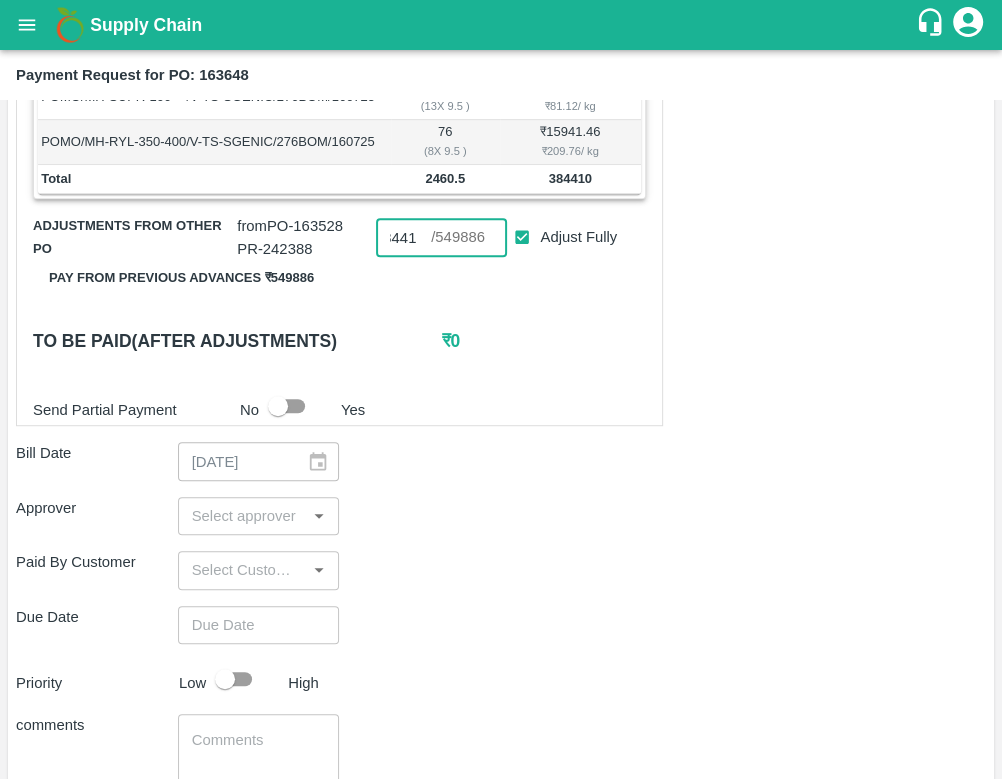 scroll, scrollTop: 0, scrollLeft: 24, axis: horizontal 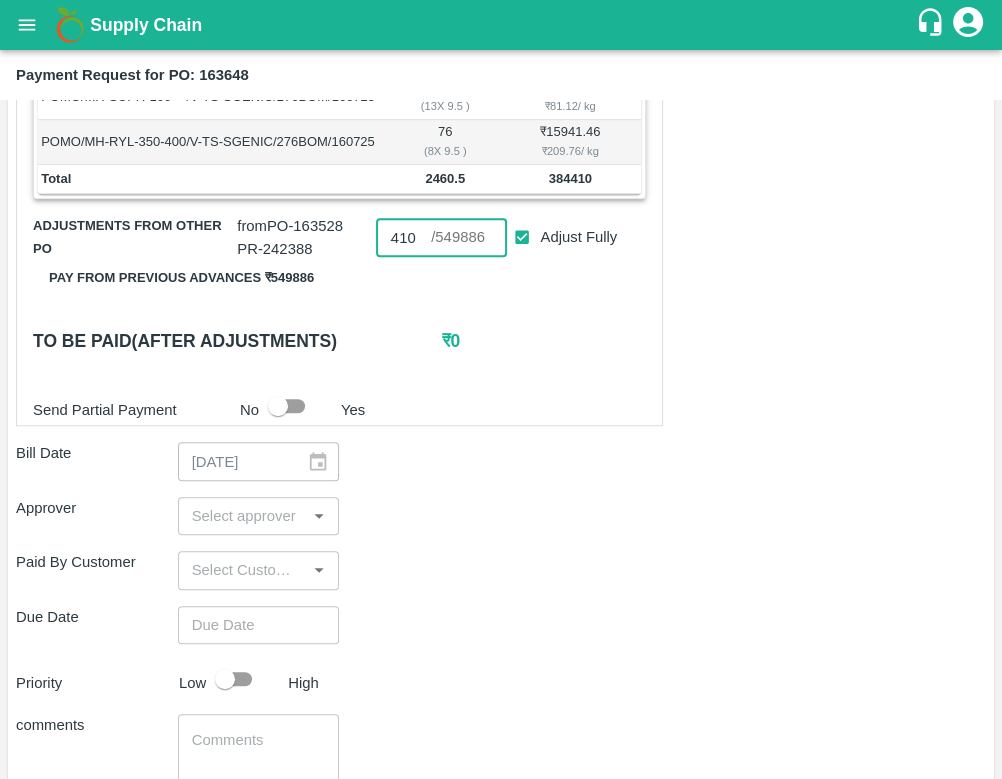 type on "384410" 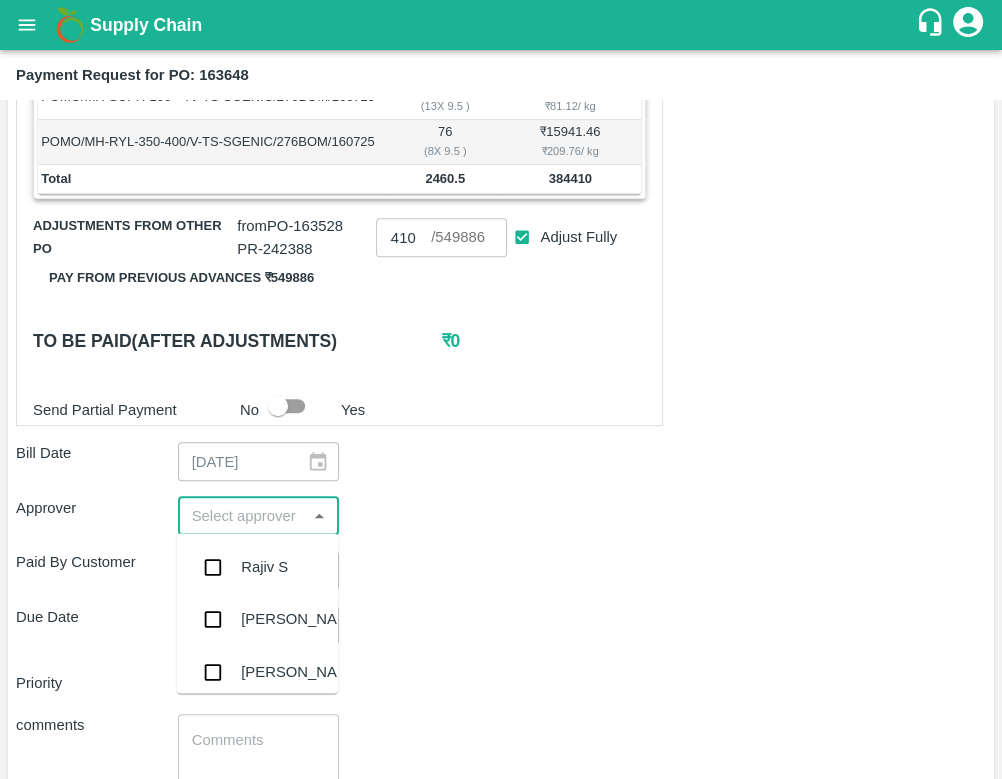 scroll, scrollTop: 0, scrollLeft: 0, axis: both 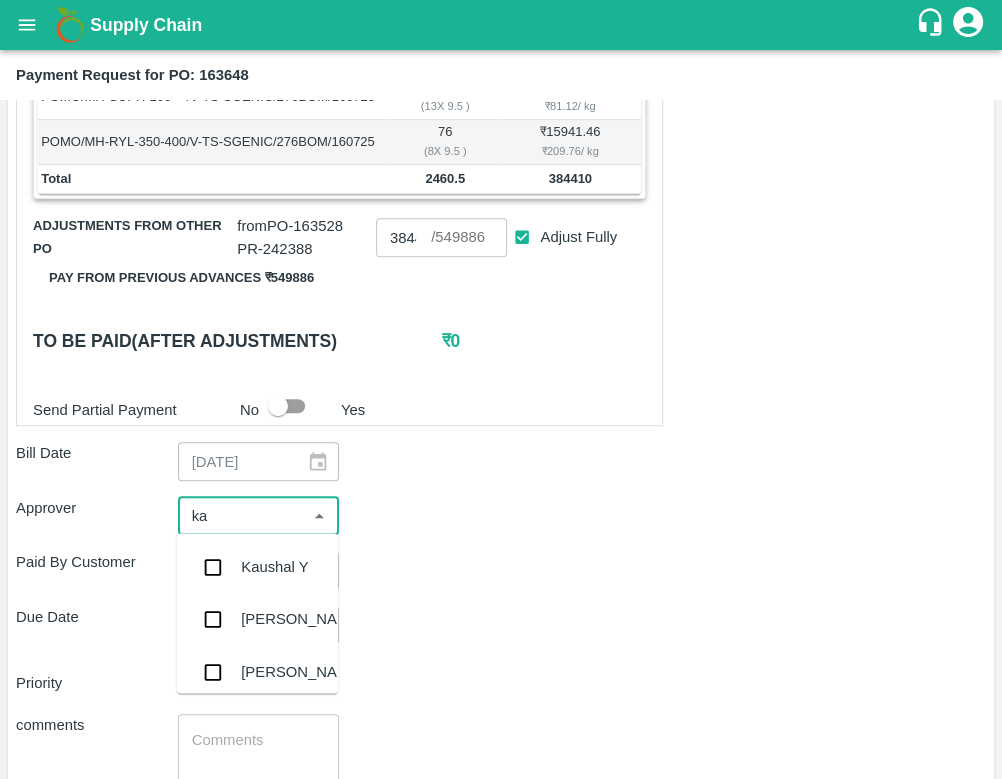 type on "kau" 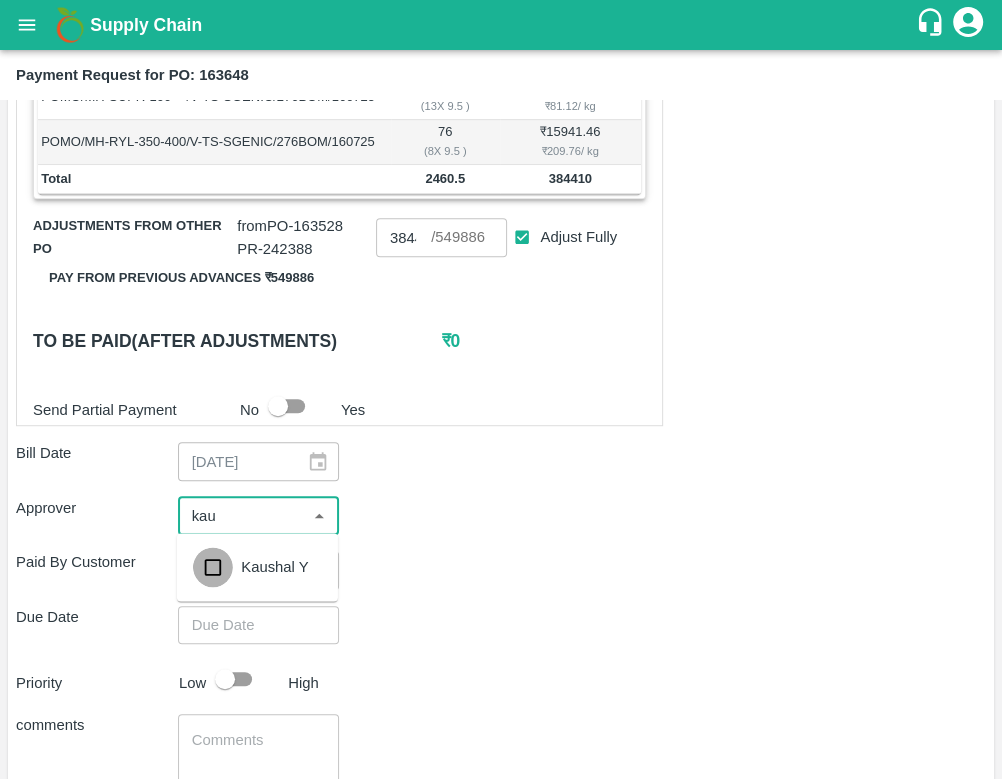 click at bounding box center (213, 567) 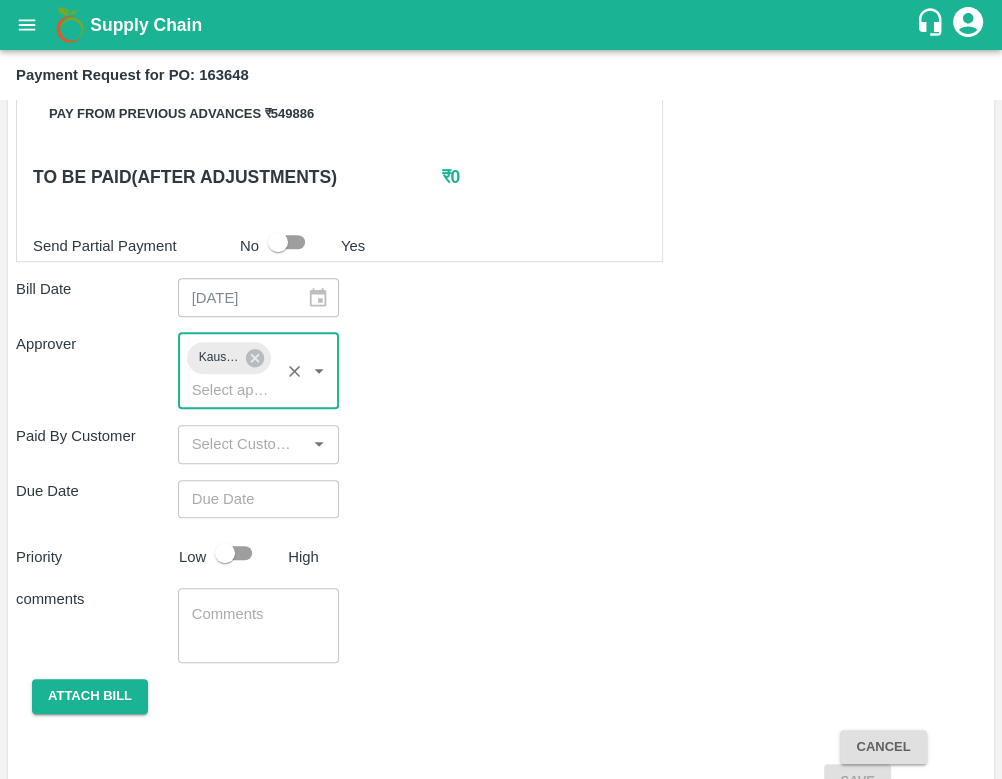 scroll, scrollTop: 860, scrollLeft: 0, axis: vertical 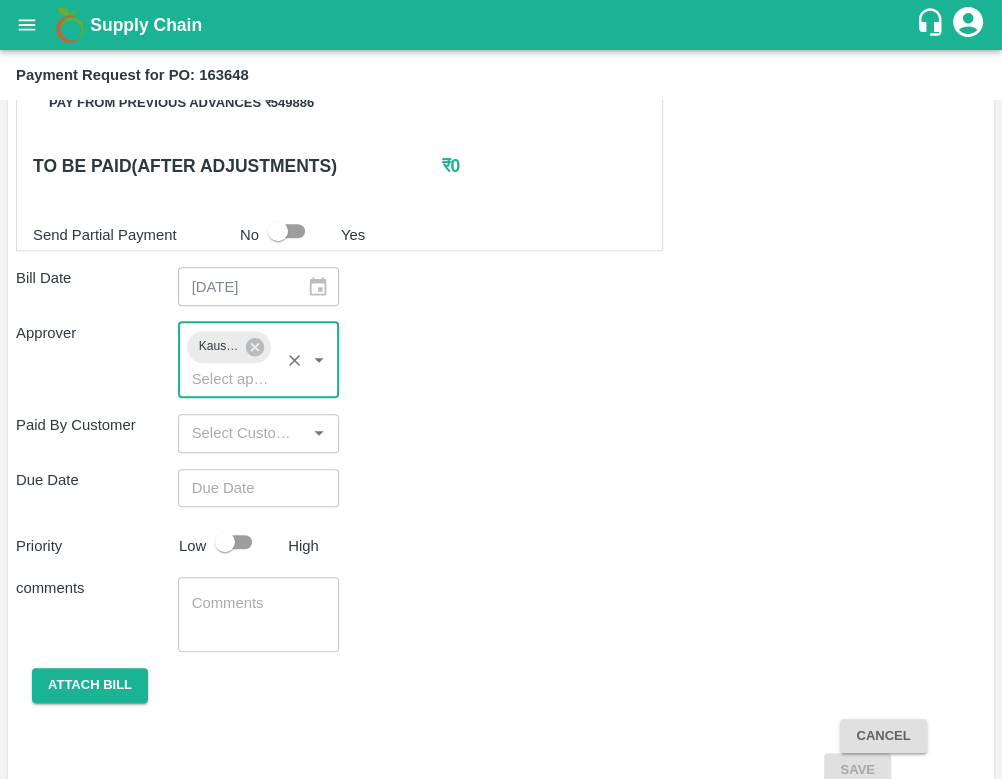 type on "DD/MM/YYYY hh:mm aa" 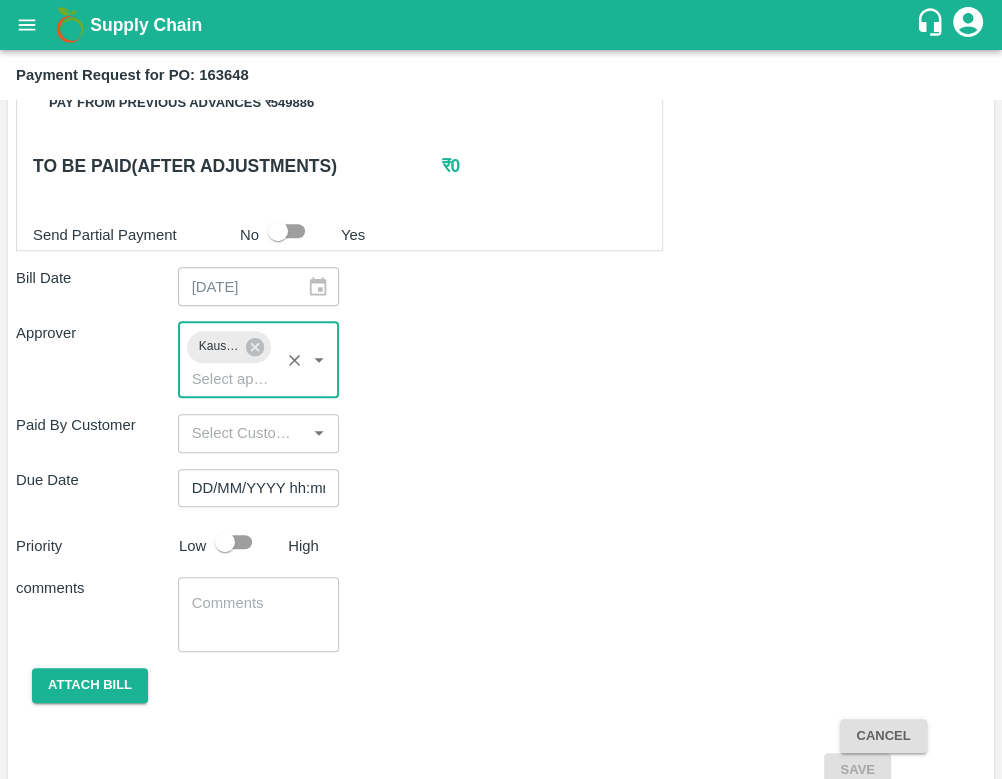 click on "DD/MM/YYYY hh:mm aa" at bounding box center [252, 488] 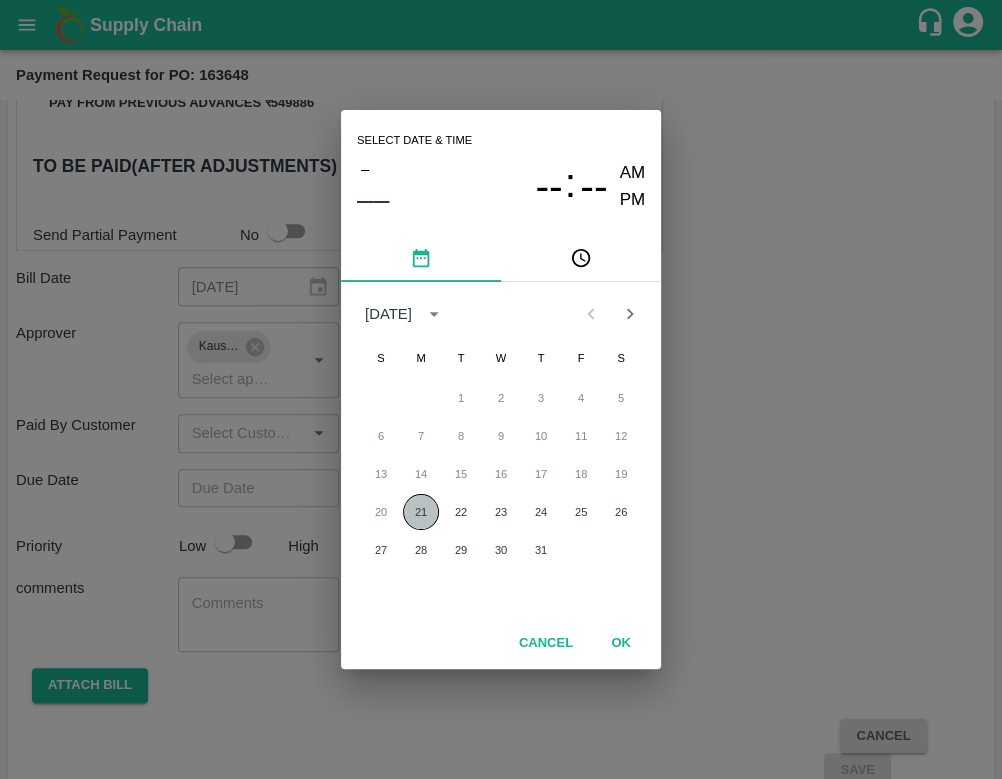 click on "21" at bounding box center (421, 512) 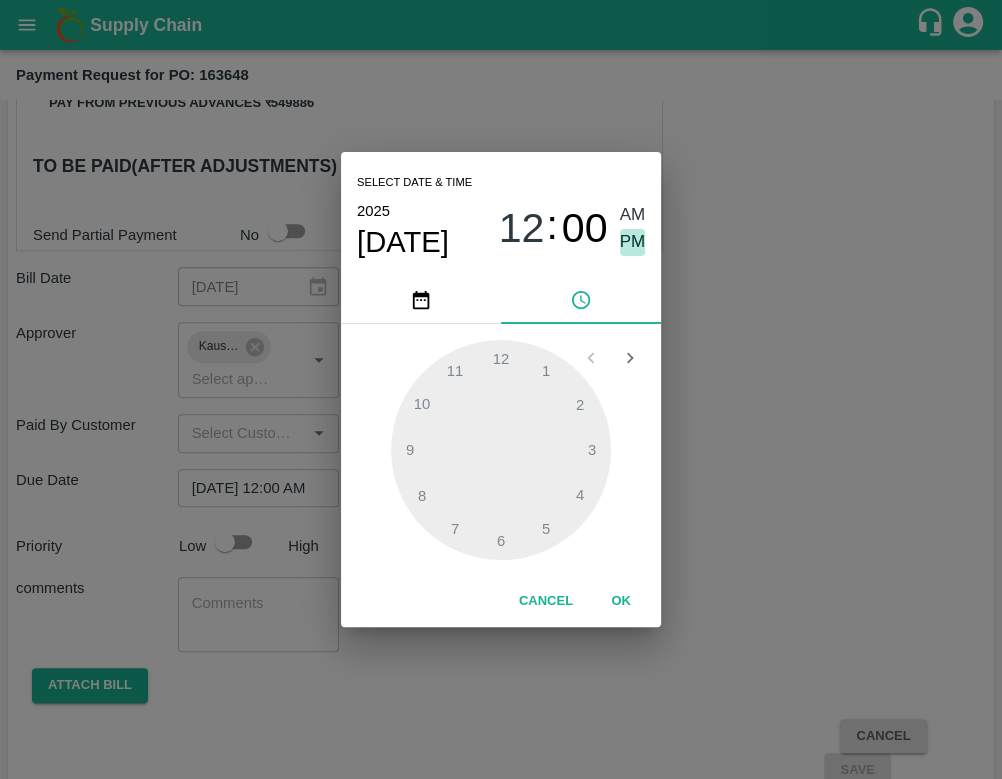 click on "PM" at bounding box center [633, 242] 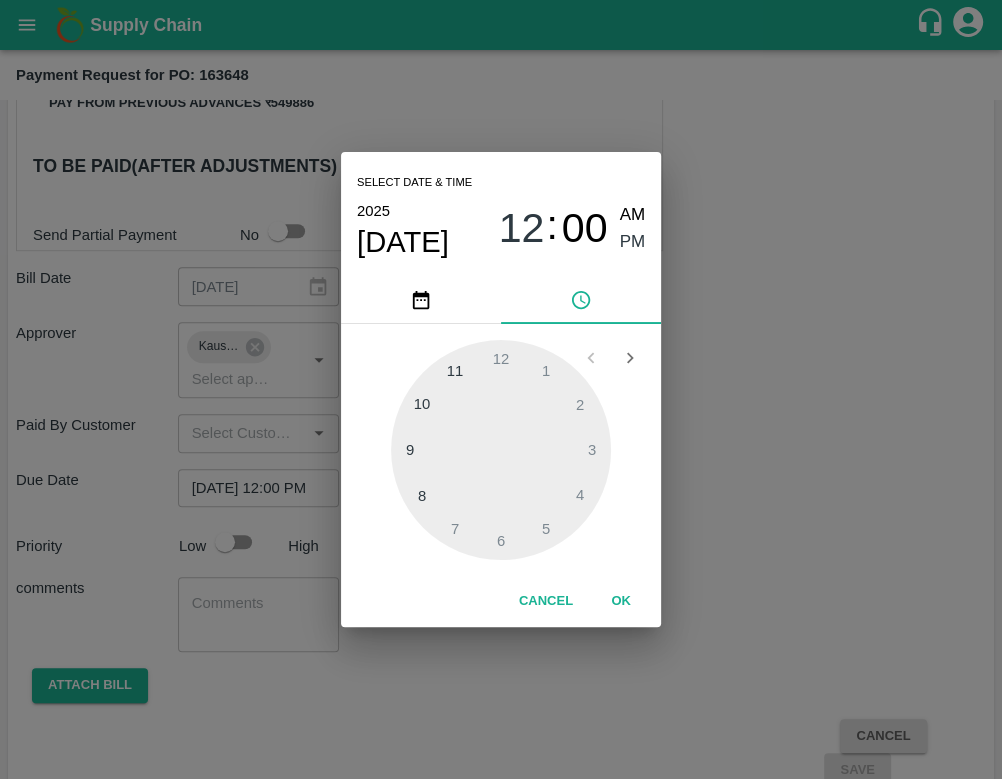 click at bounding box center (501, 450) 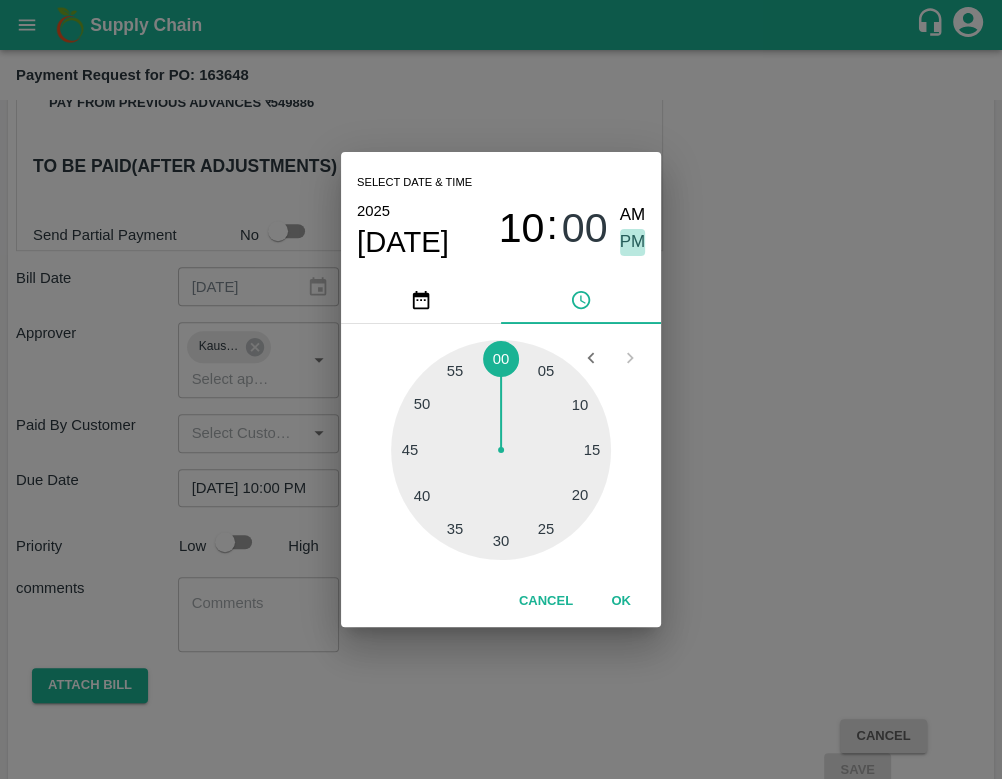 click on "PM" at bounding box center (633, 242) 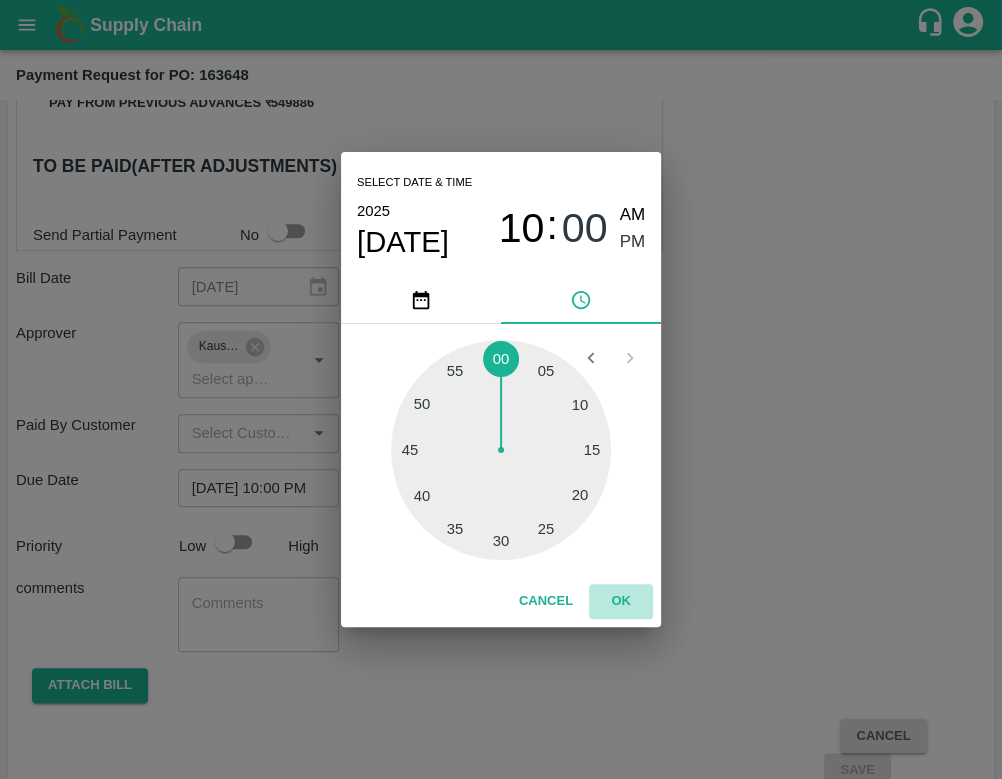 click on "OK" at bounding box center [621, 601] 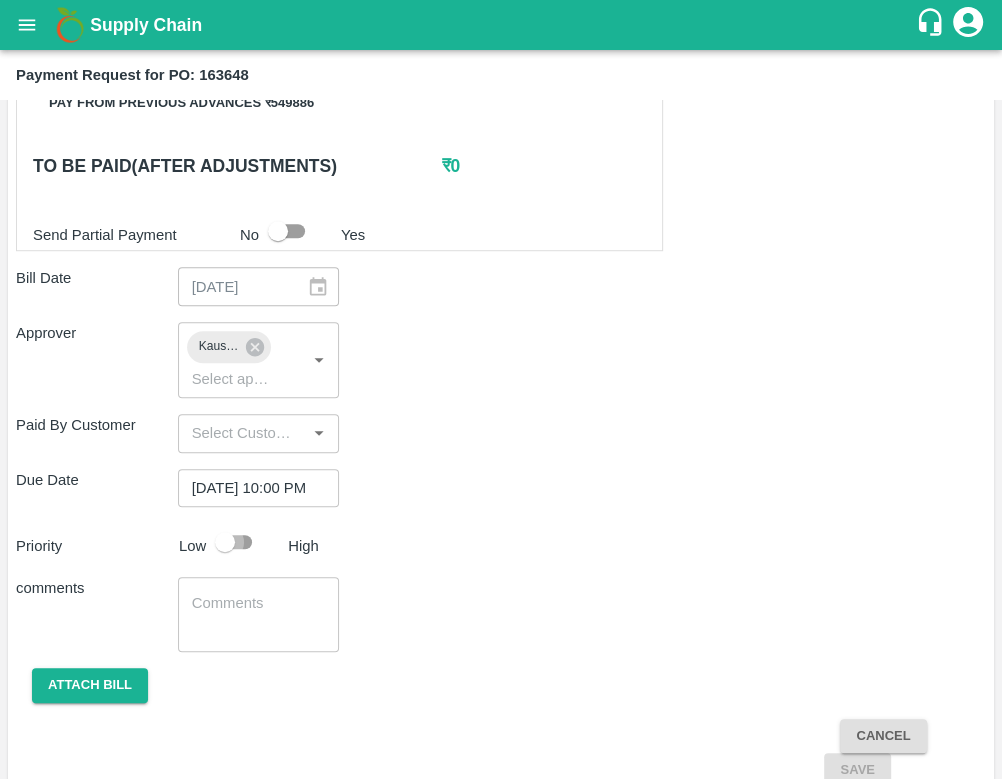 click at bounding box center (225, 542) 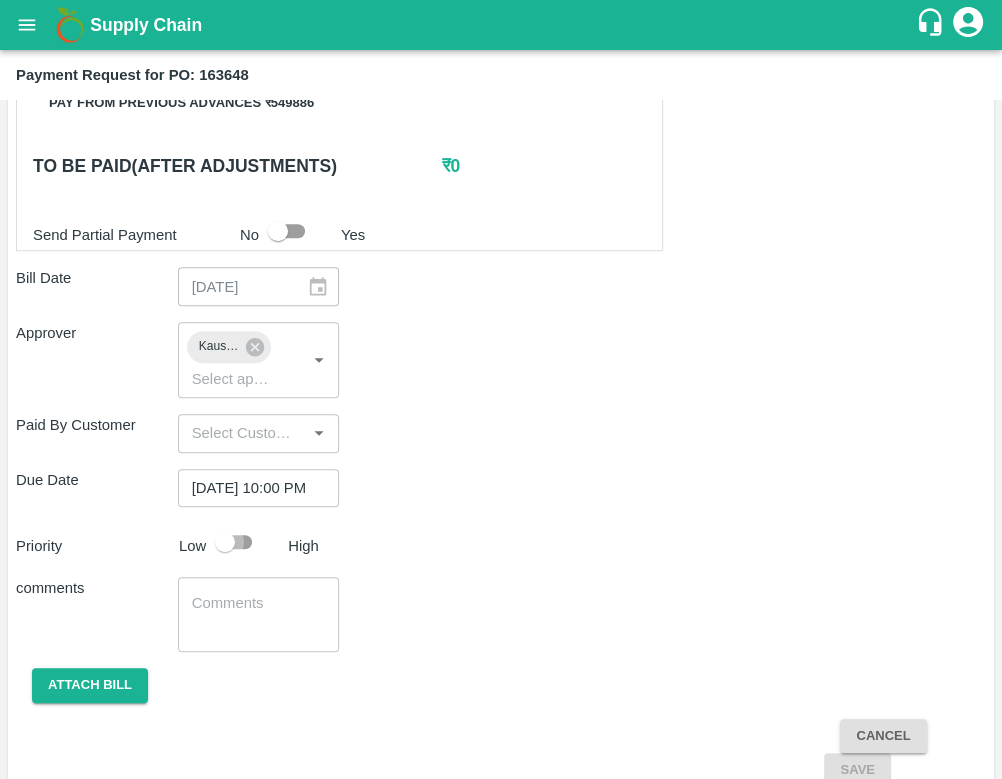 checkbox on "true" 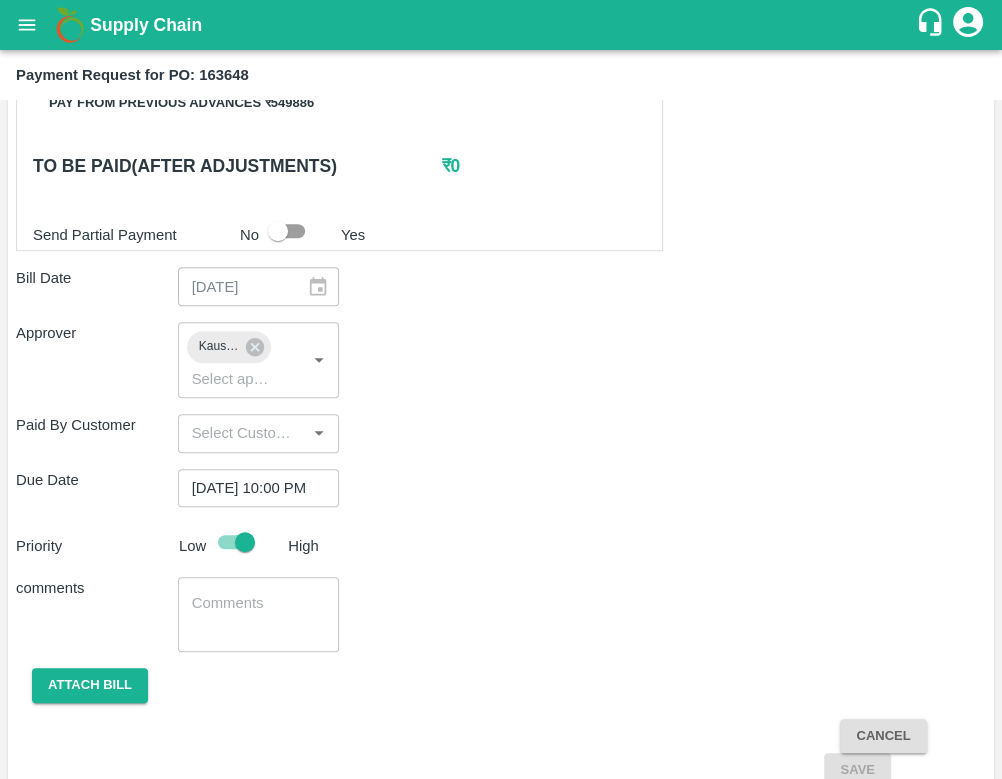 scroll, scrollTop: 891, scrollLeft: 0, axis: vertical 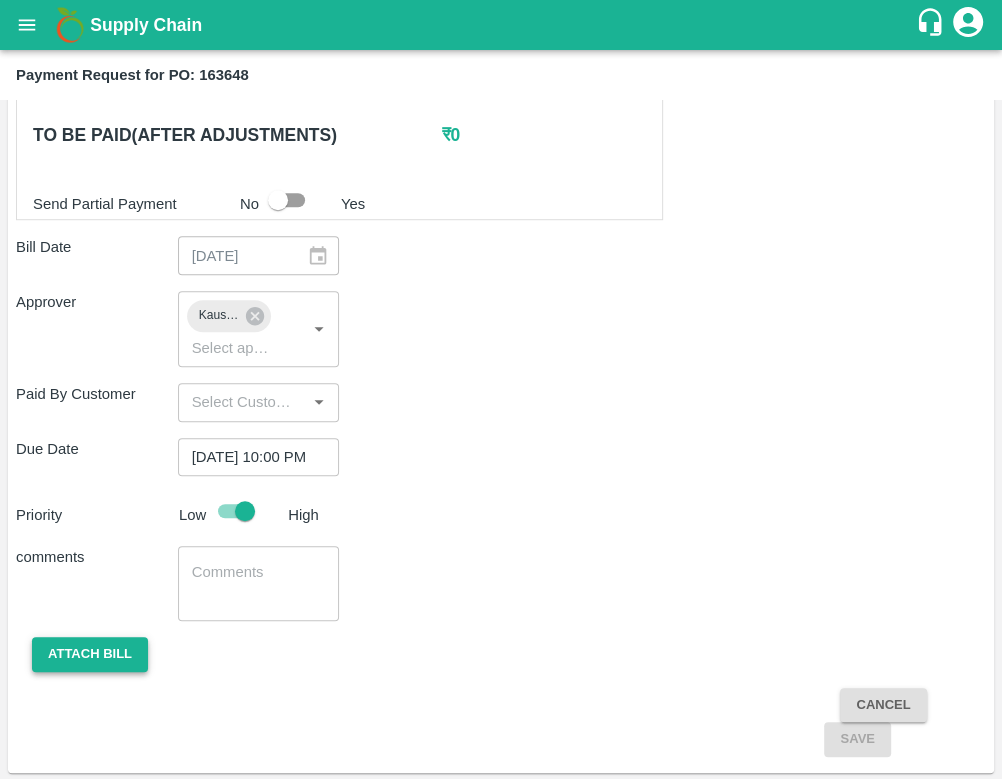 click on "Attach bill" at bounding box center [90, 654] 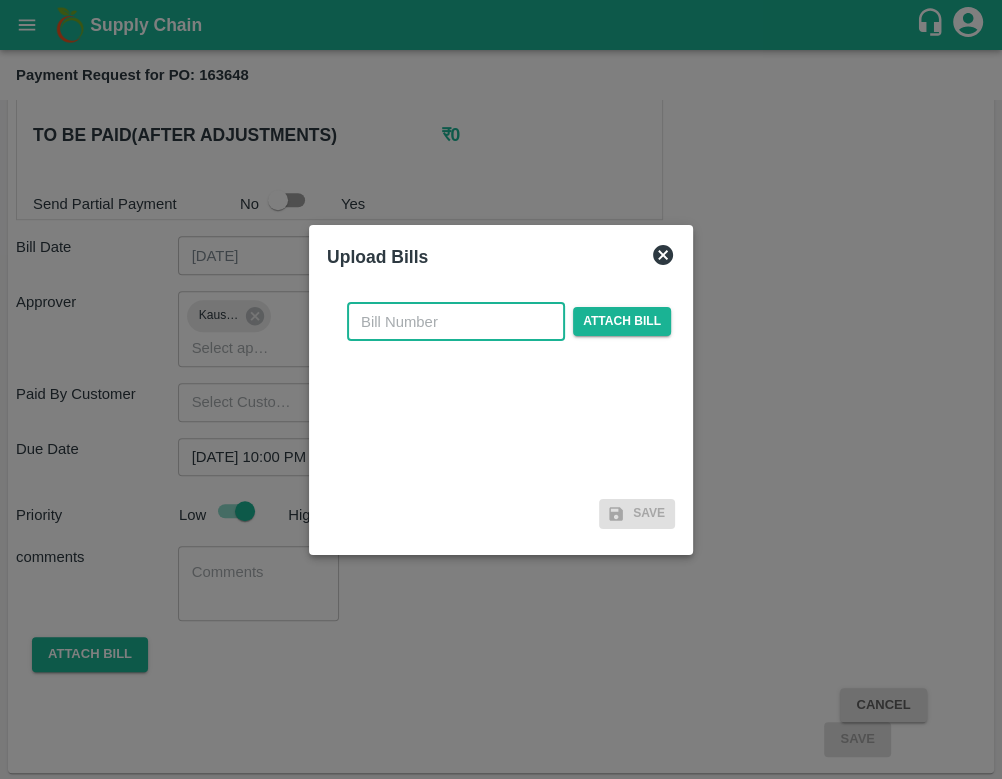 click at bounding box center [456, 322] 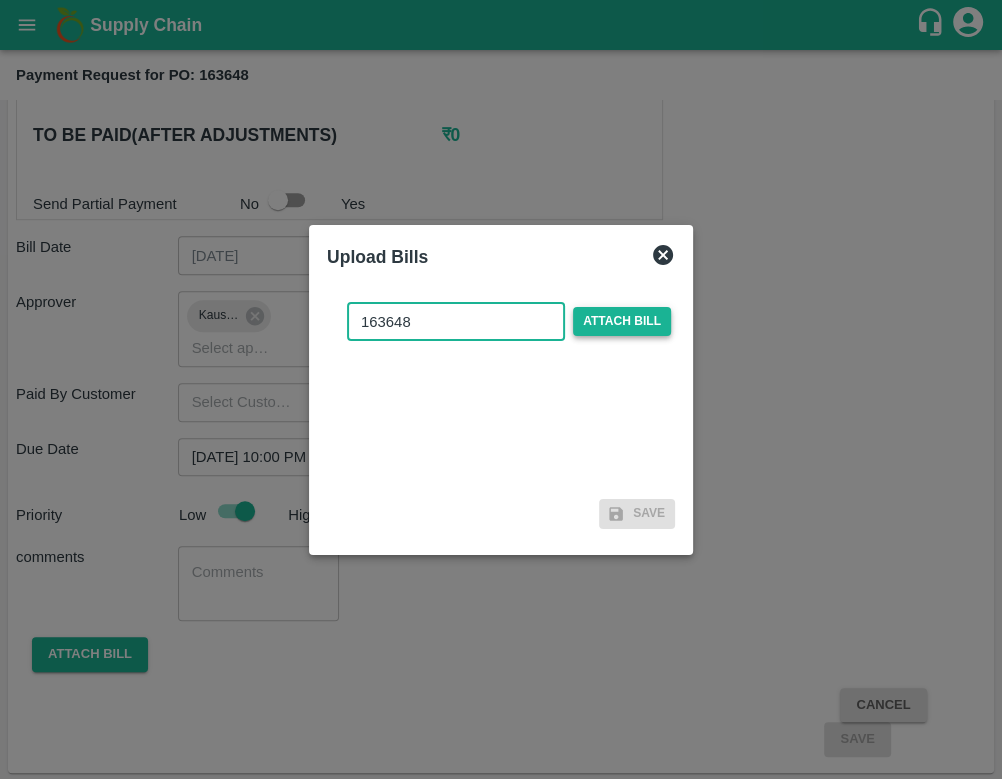 type on "163648" 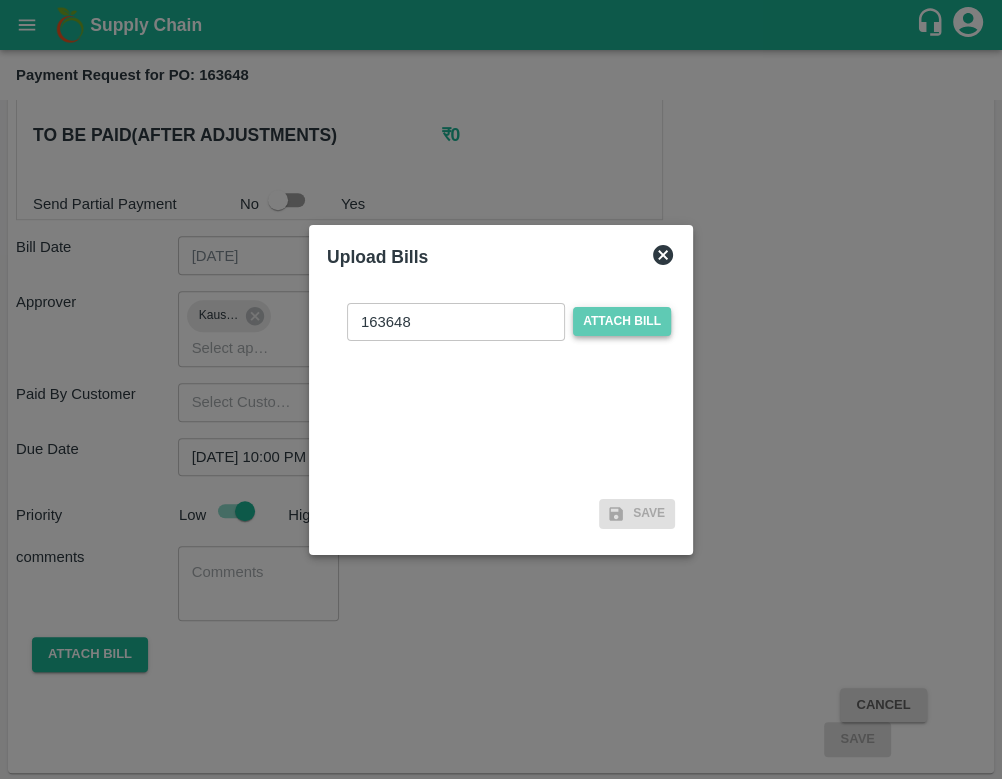 click on "Attach bill" at bounding box center (622, 321) 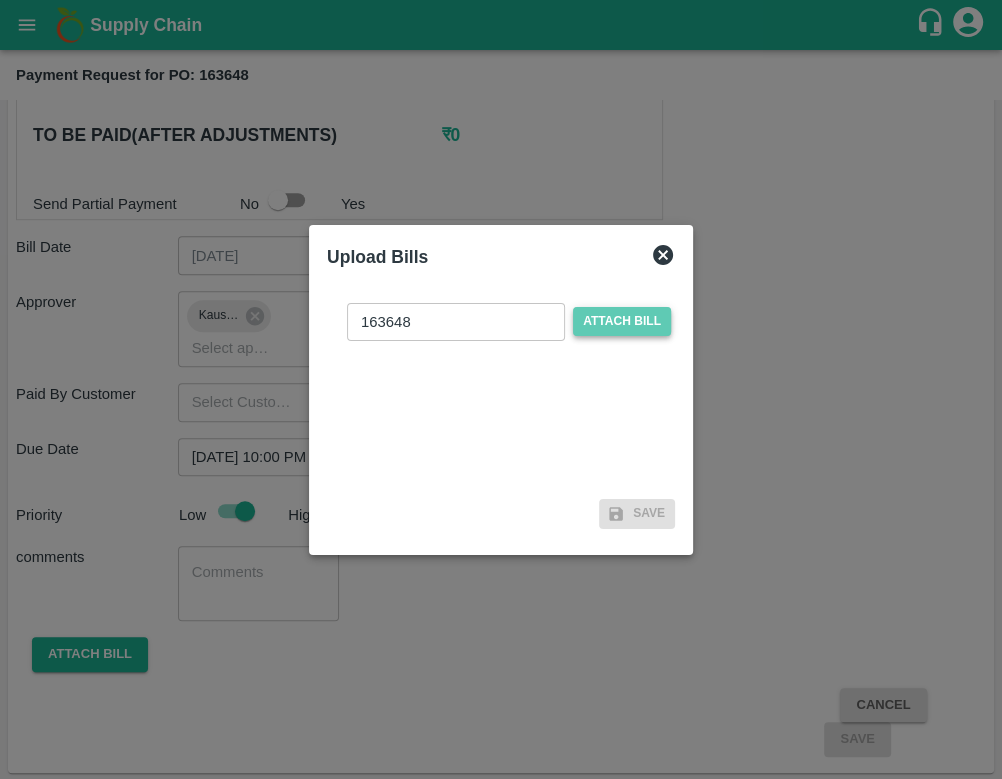 click on "Attach bill" at bounding box center [0, 0] 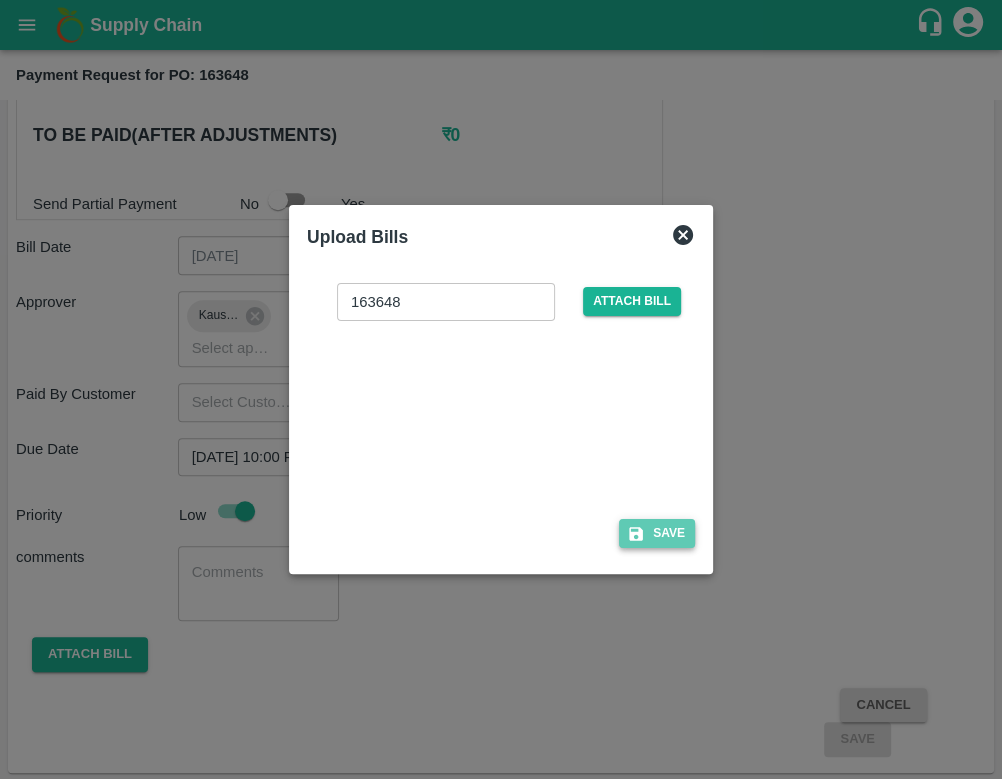 click on "Save" at bounding box center [657, 533] 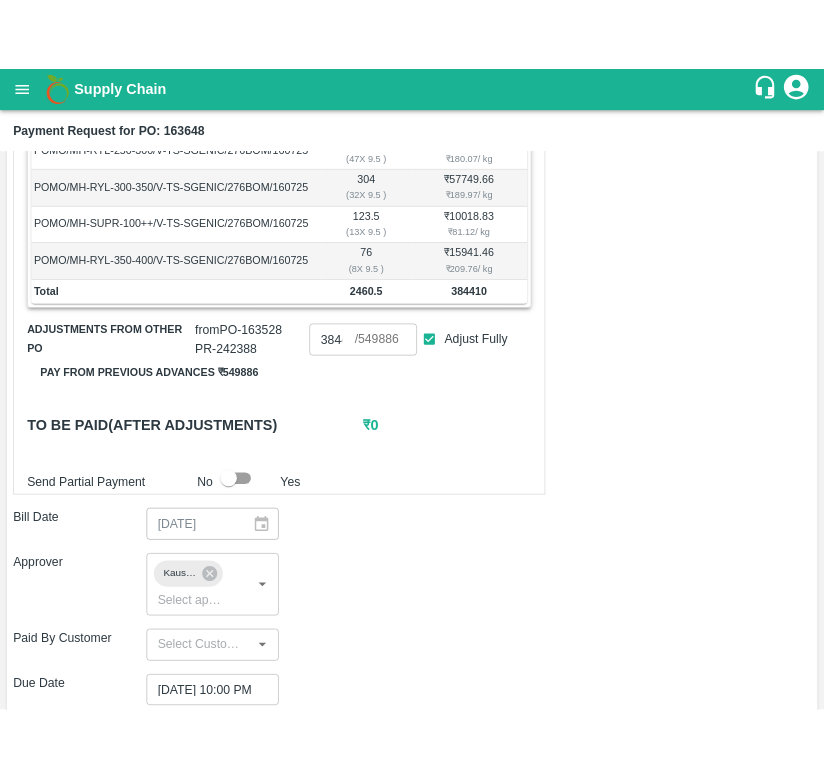scroll, scrollTop: 963, scrollLeft: 0, axis: vertical 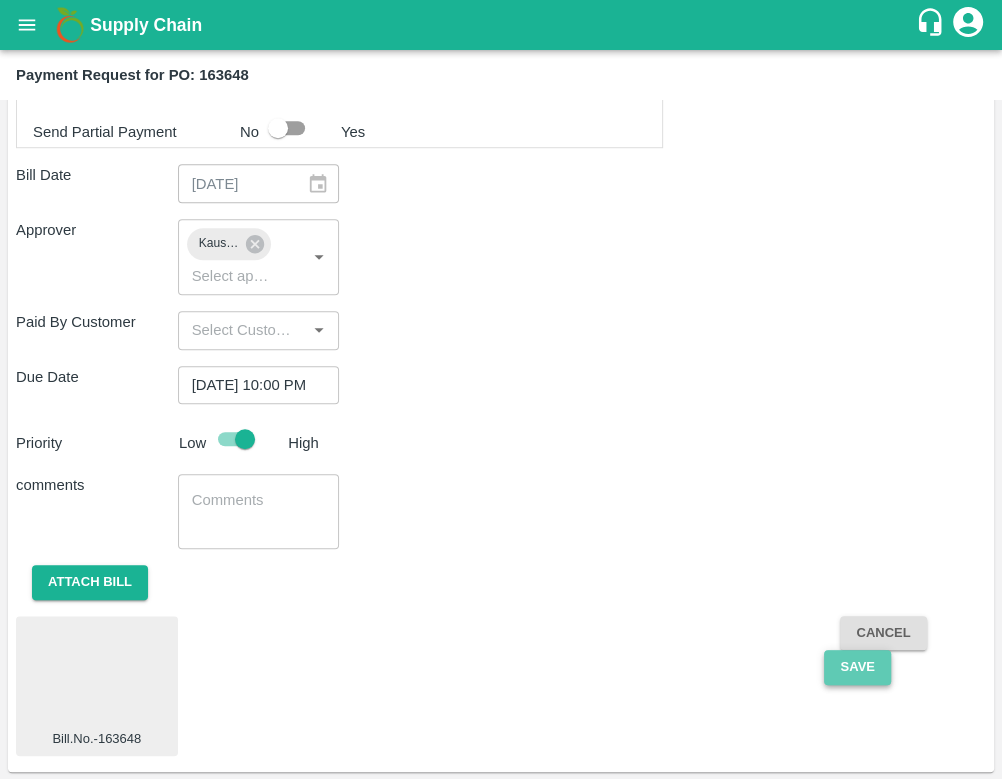 click on "Save" at bounding box center (857, 667) 